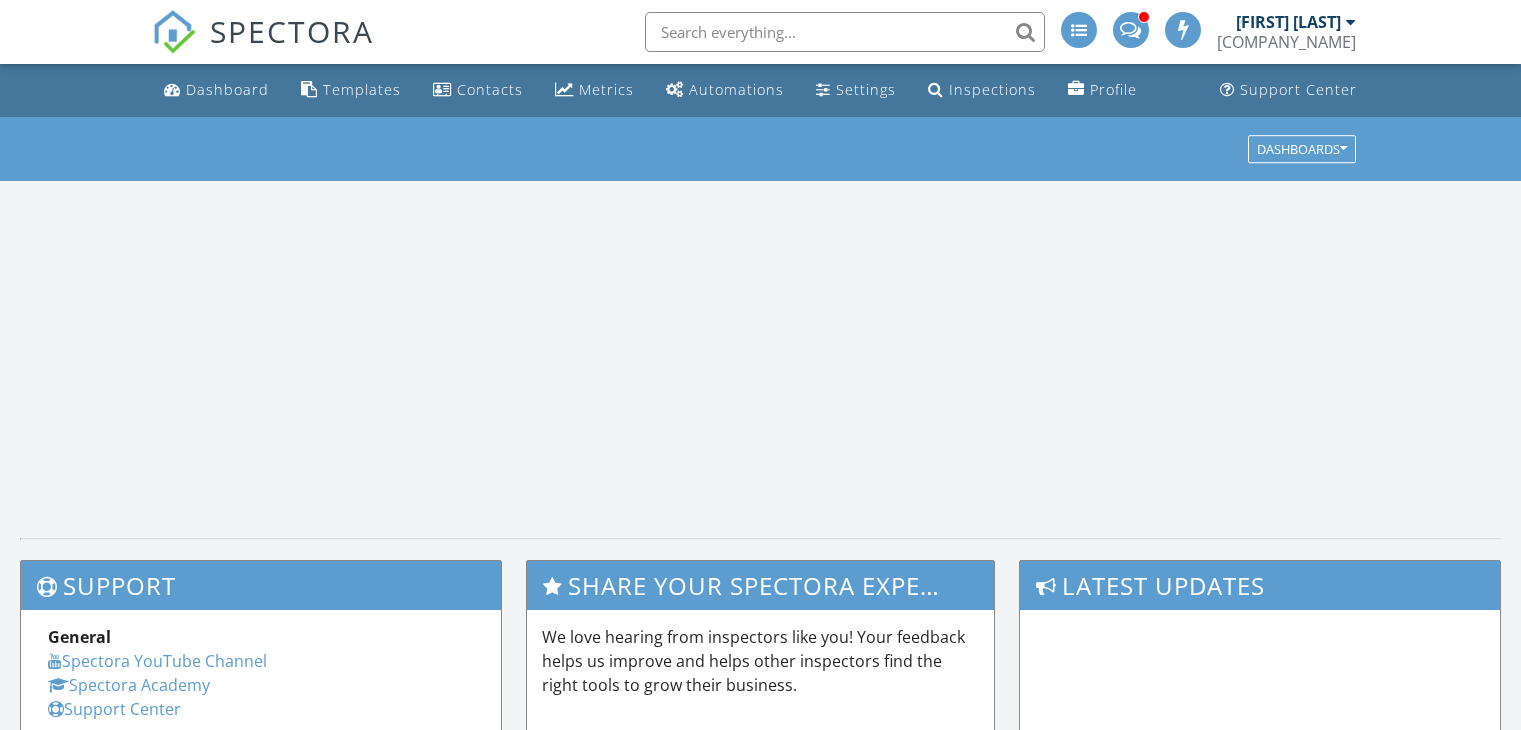 scroll, scrollTop: 0, scrollLeft: 0, axis: both 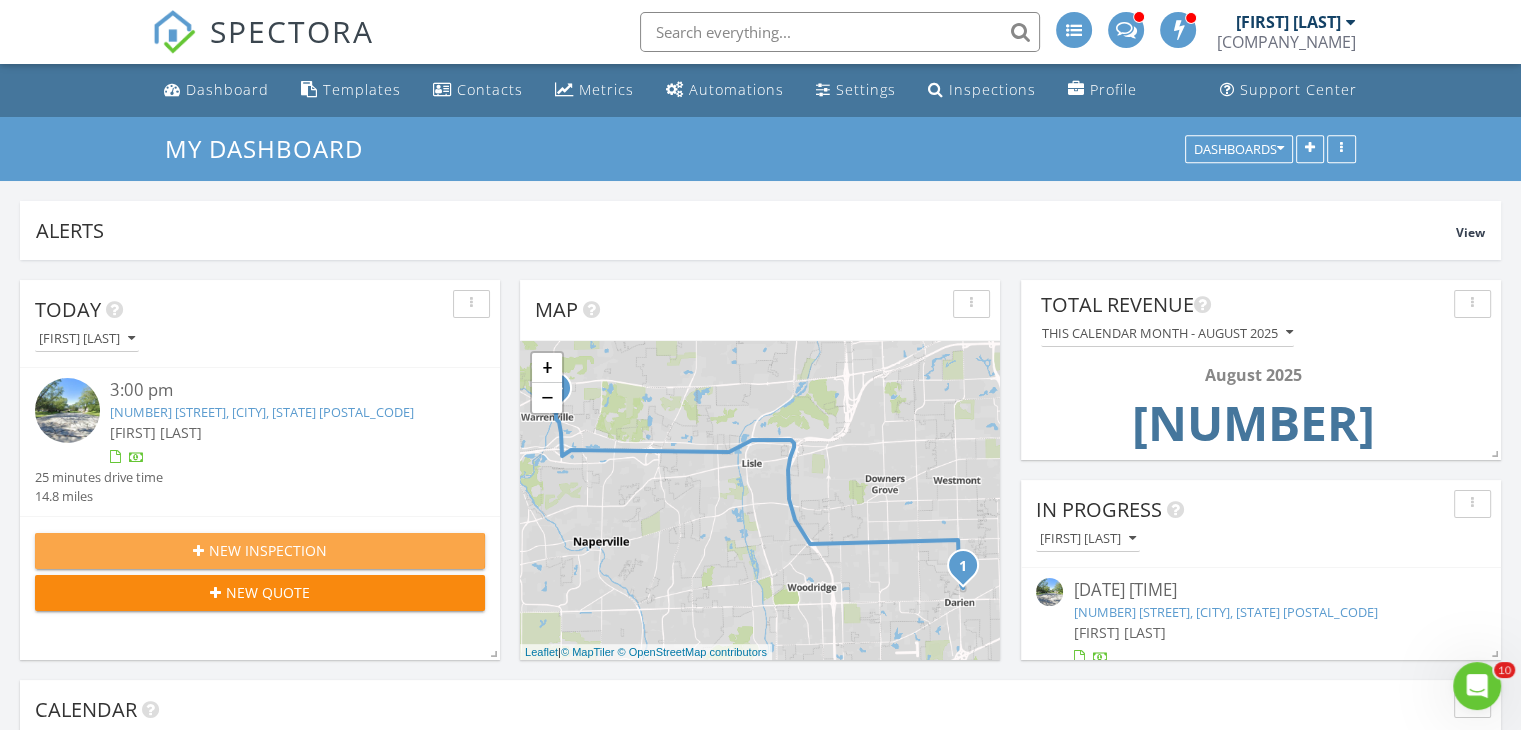 click at bounding box center [198, 551] 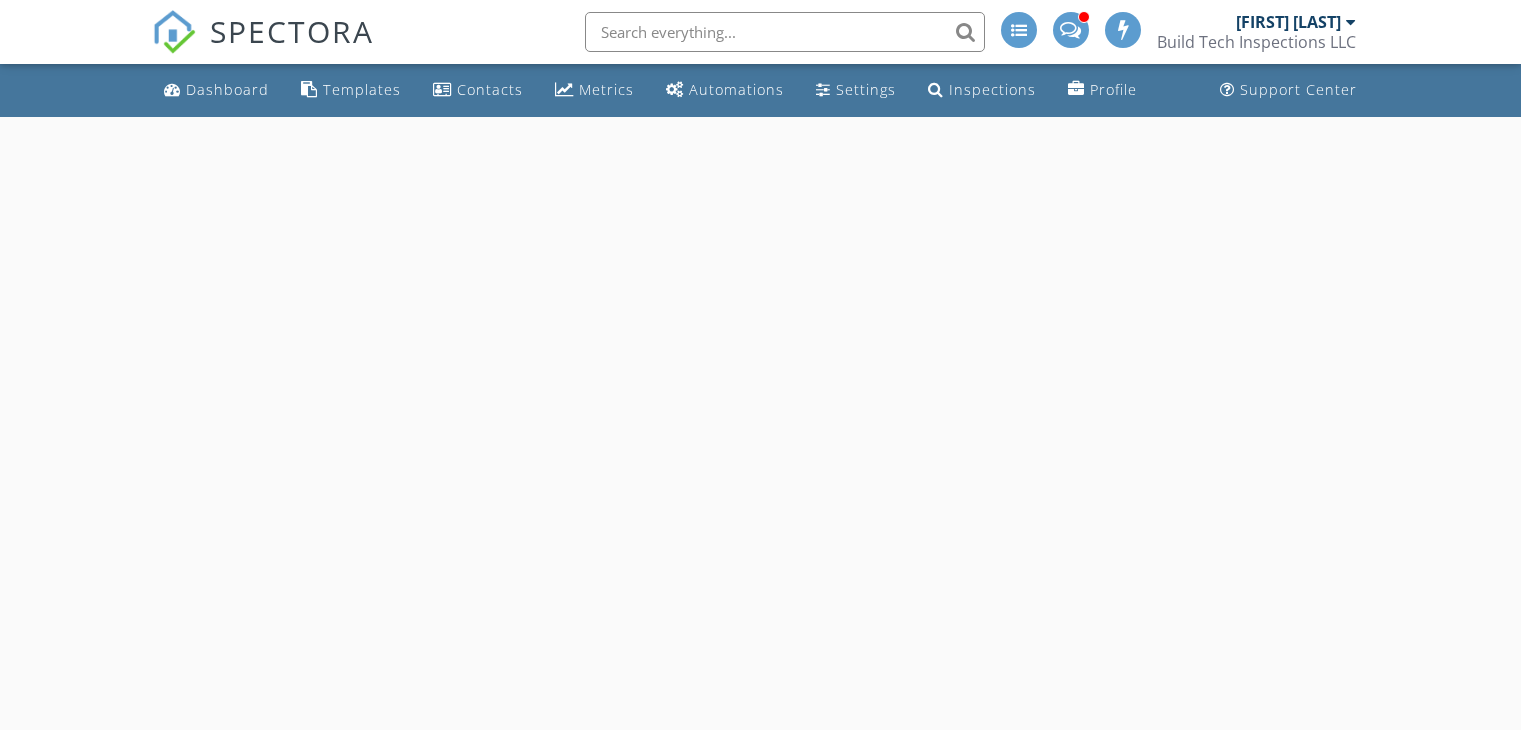 scroll, scrollTop: 0, scrollLeft: 0, axis: both 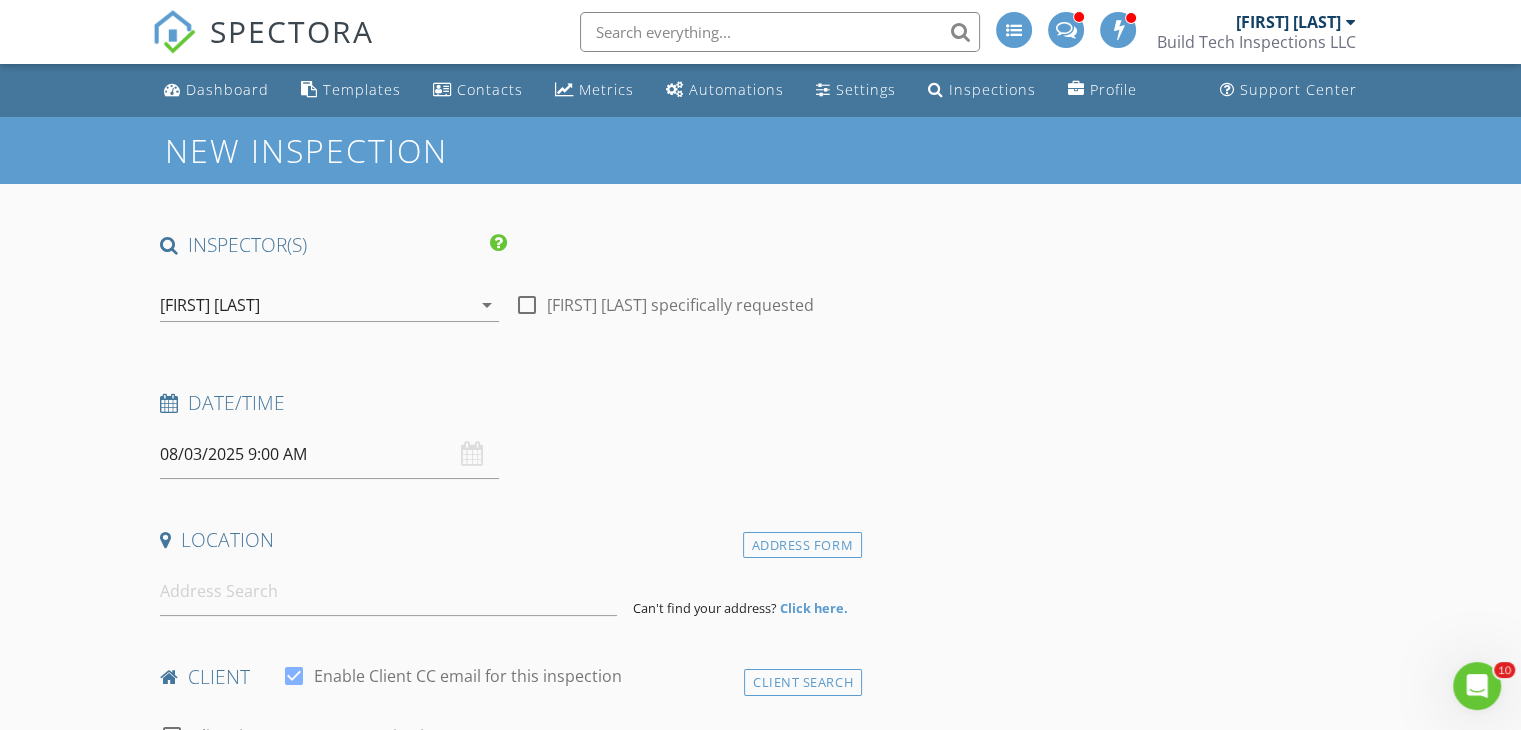click on "08/03/2025 9:00 AM" at bounding box center (329, 454) 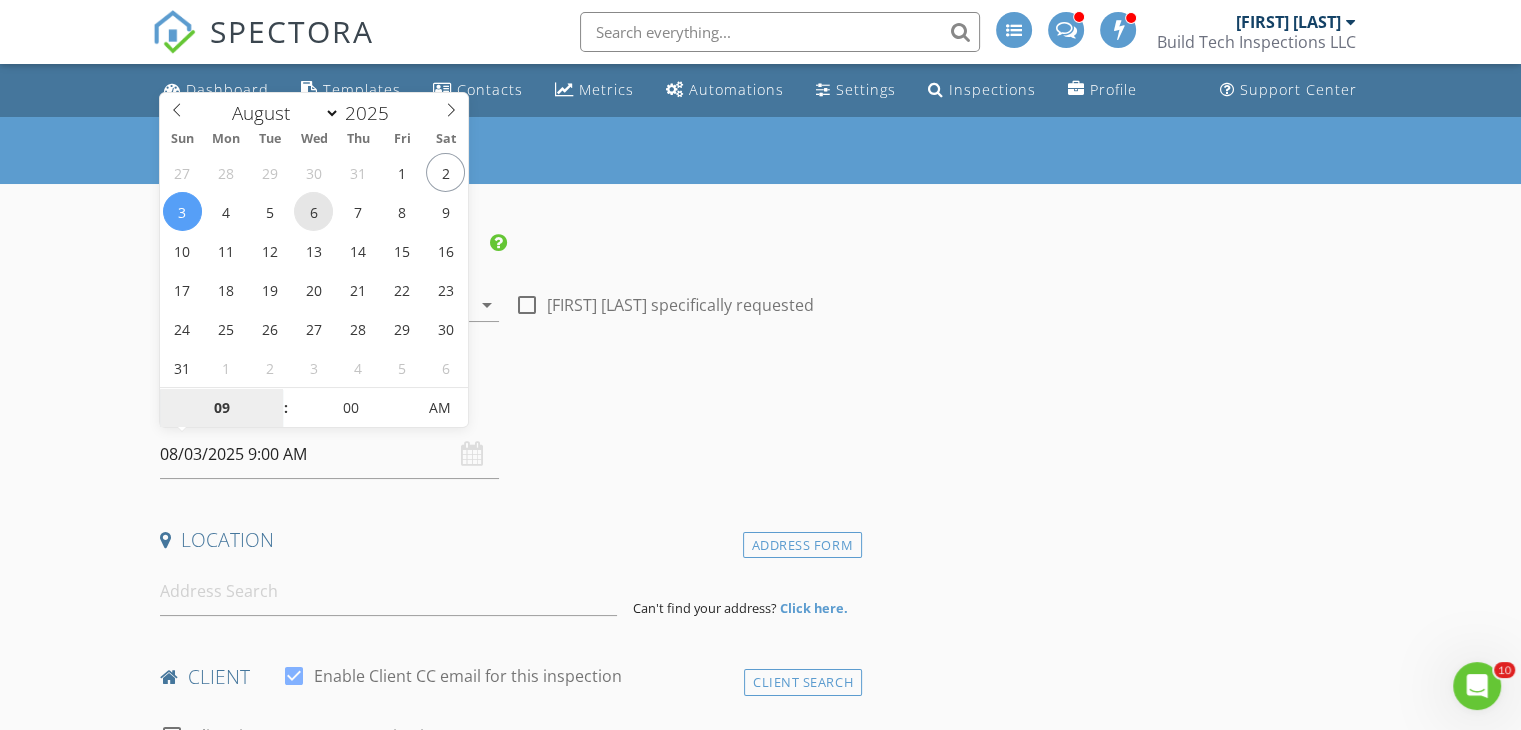 type on "08/06/2025 9:00 AM" 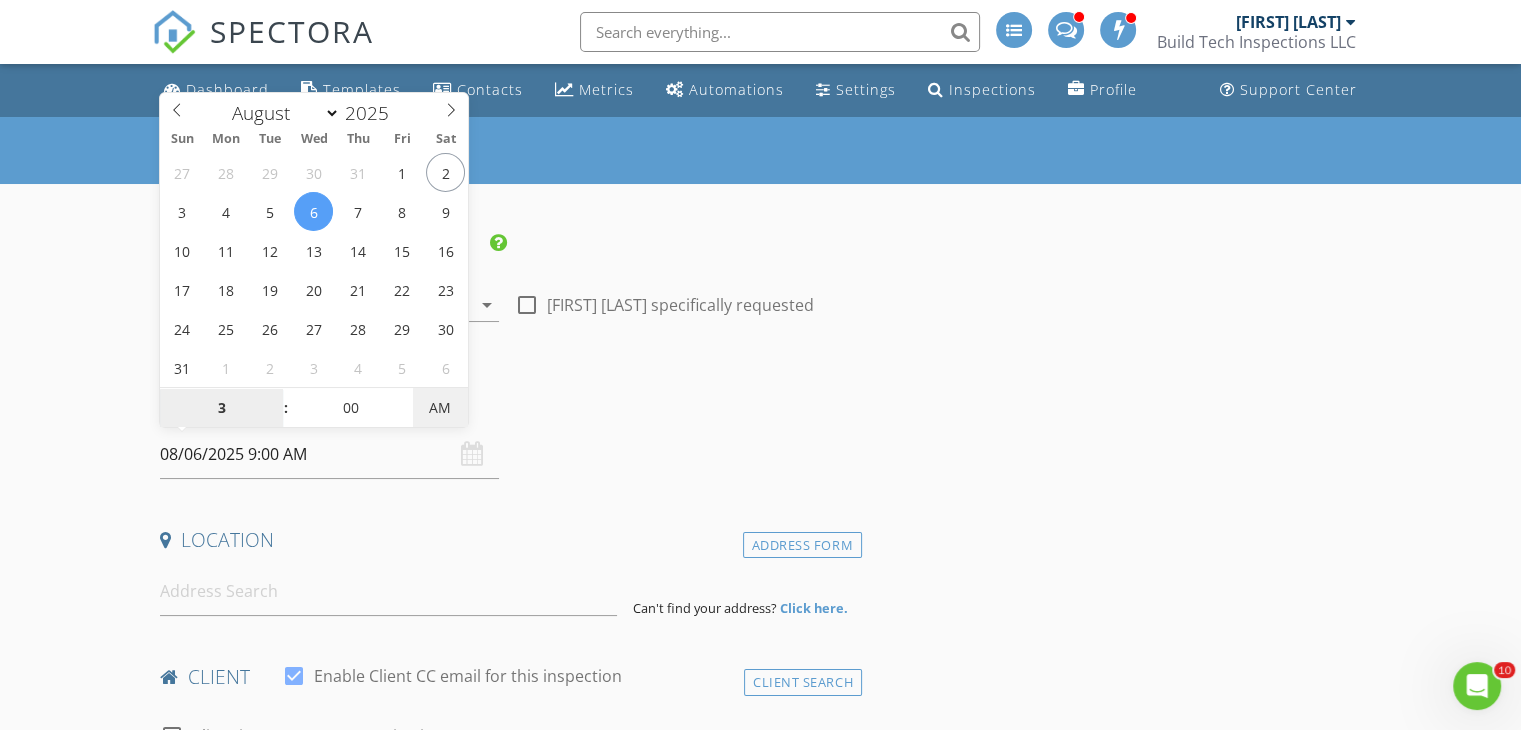 type on "03" 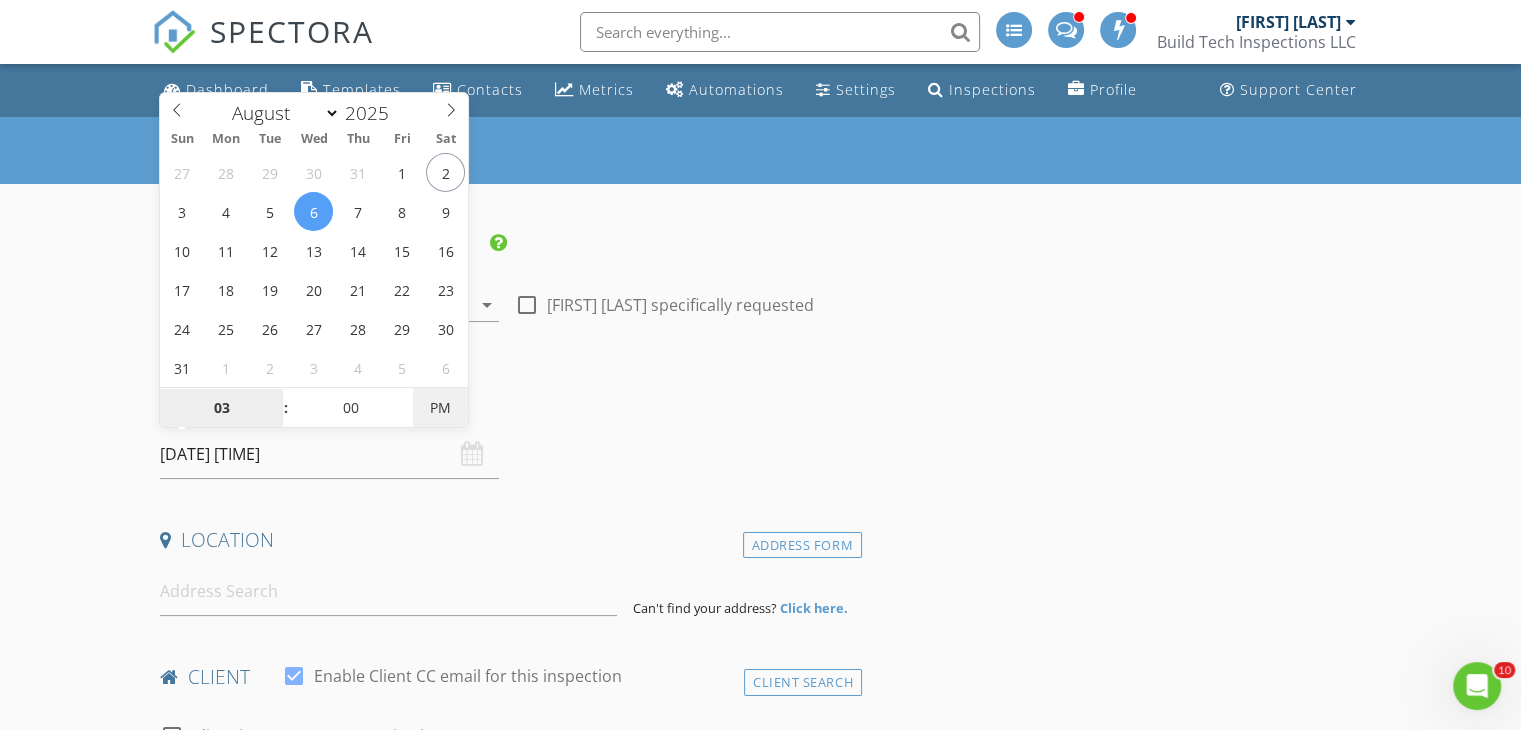 click on "PM" at bounding box center [440, 408] 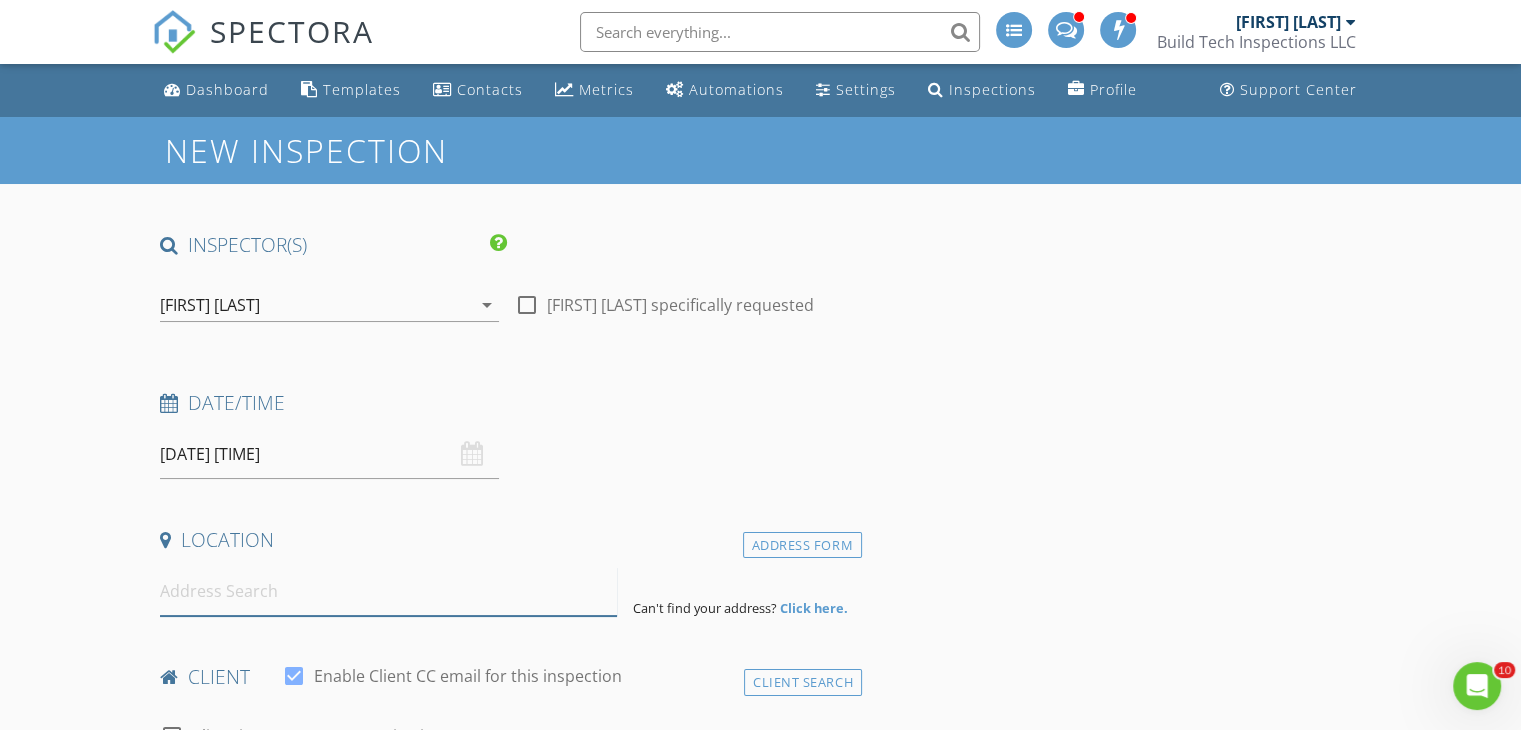 click at bounding box center (388, 591) 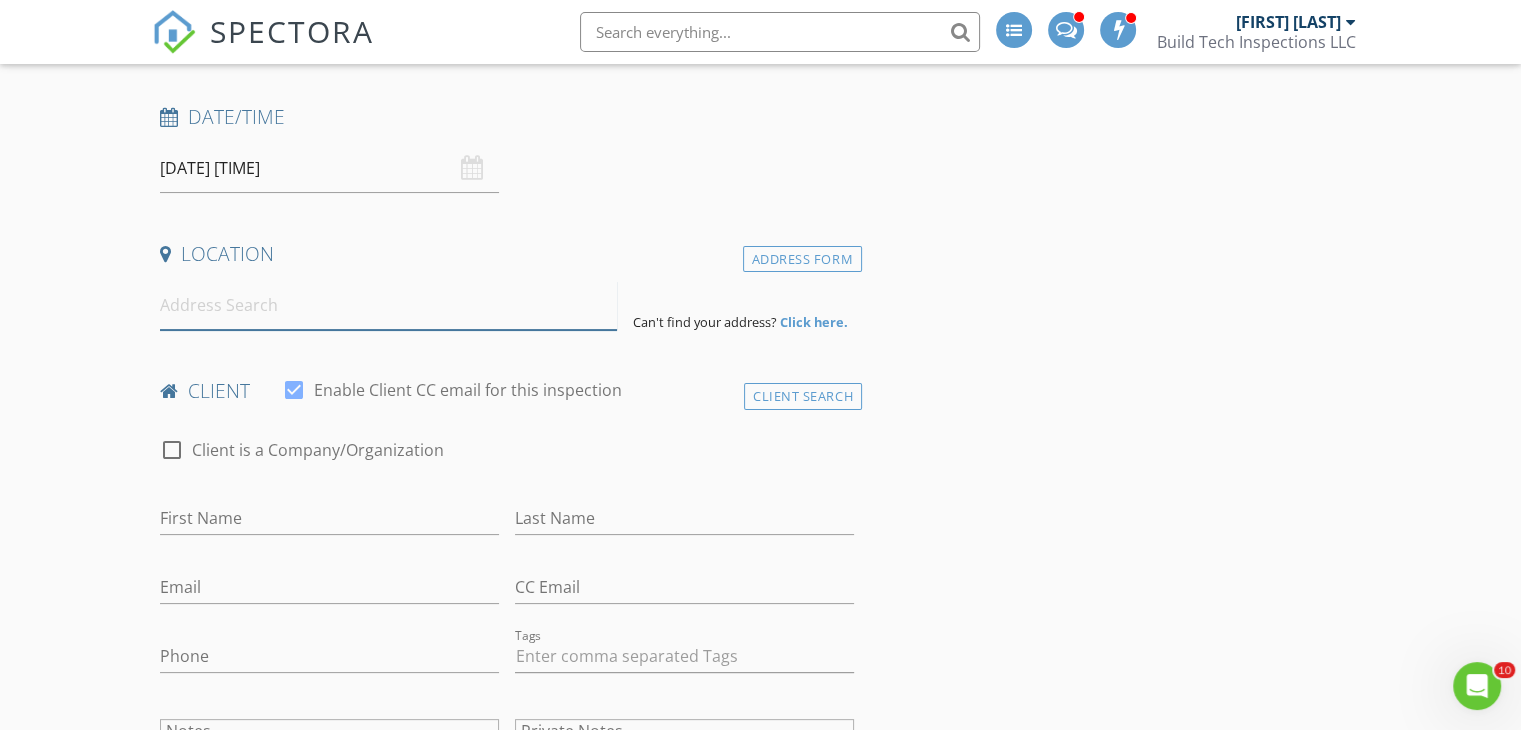 scroll, scrollTop: 290, scrollLeft: 0, axis: vertical 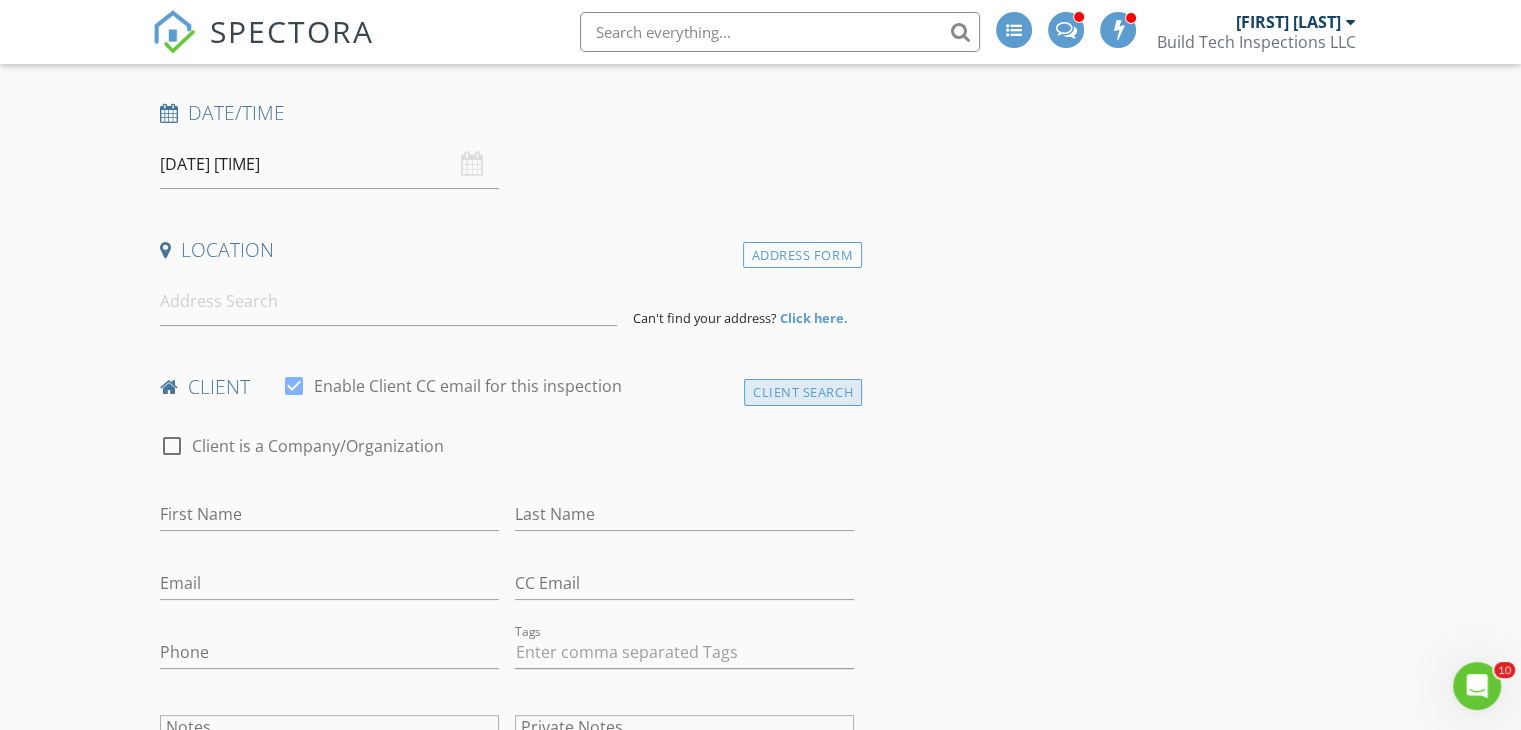 click on "Client Search" at bounding box center (803, 392) 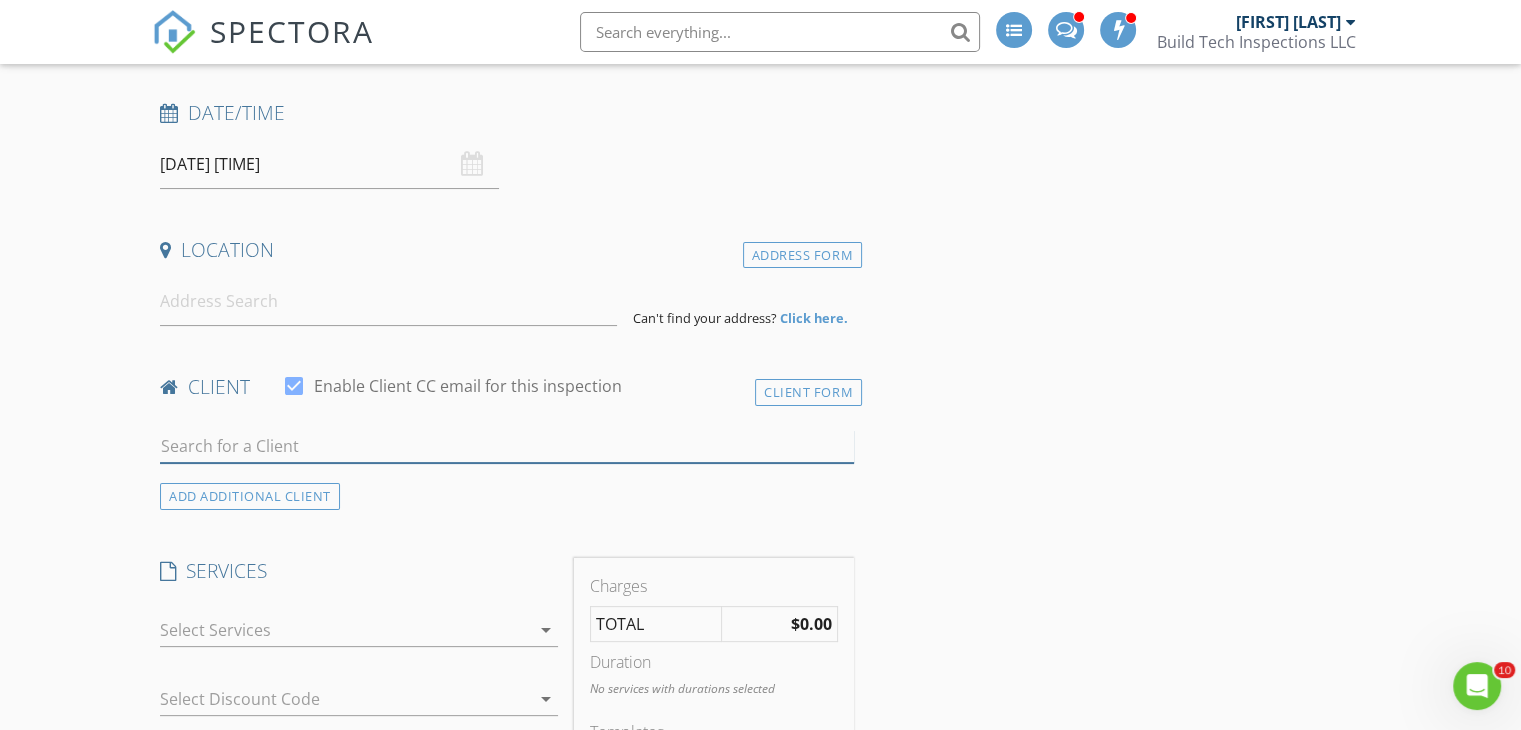 click at bounding box center [507, 446] 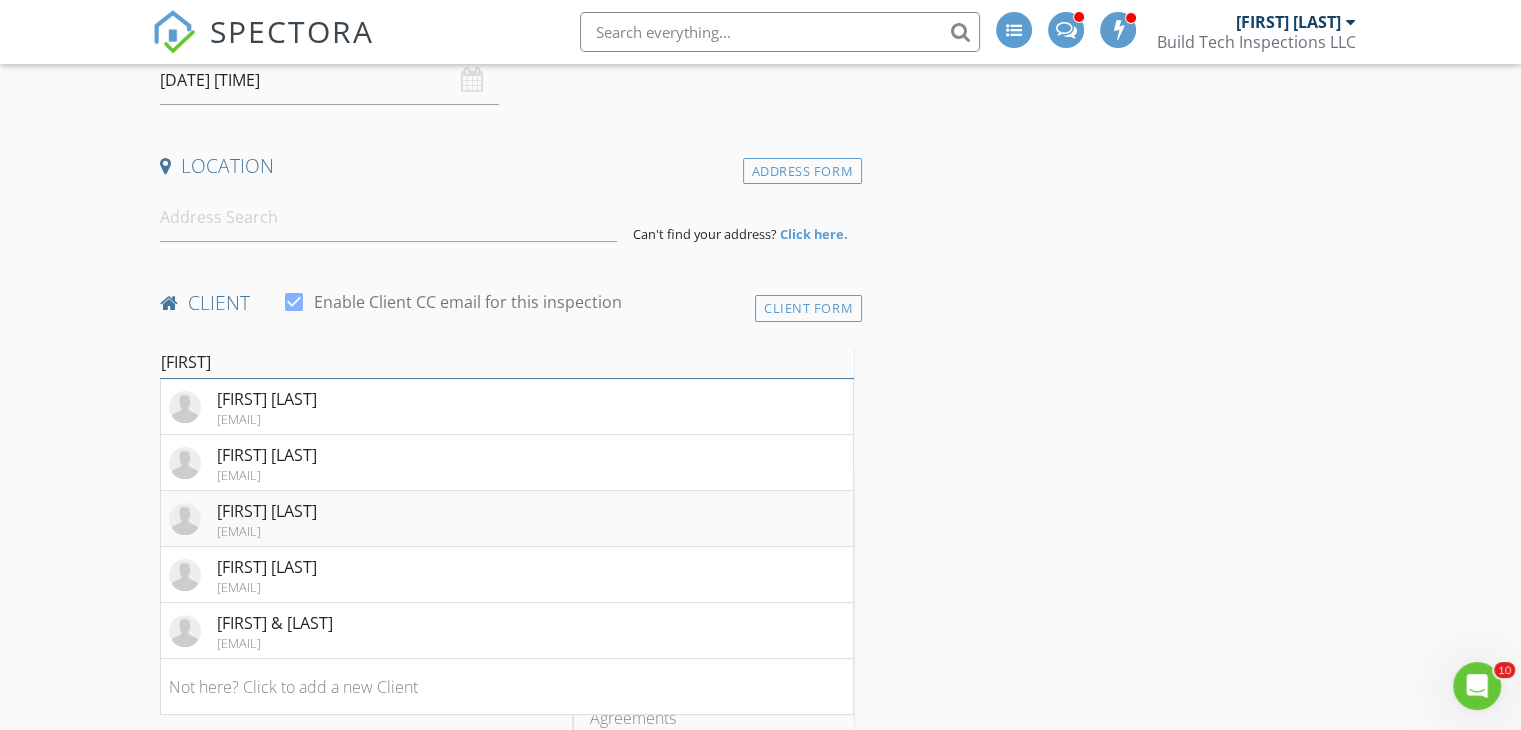 scroll, scrollTop: 430, scrollLeft: 0, axis: vertical 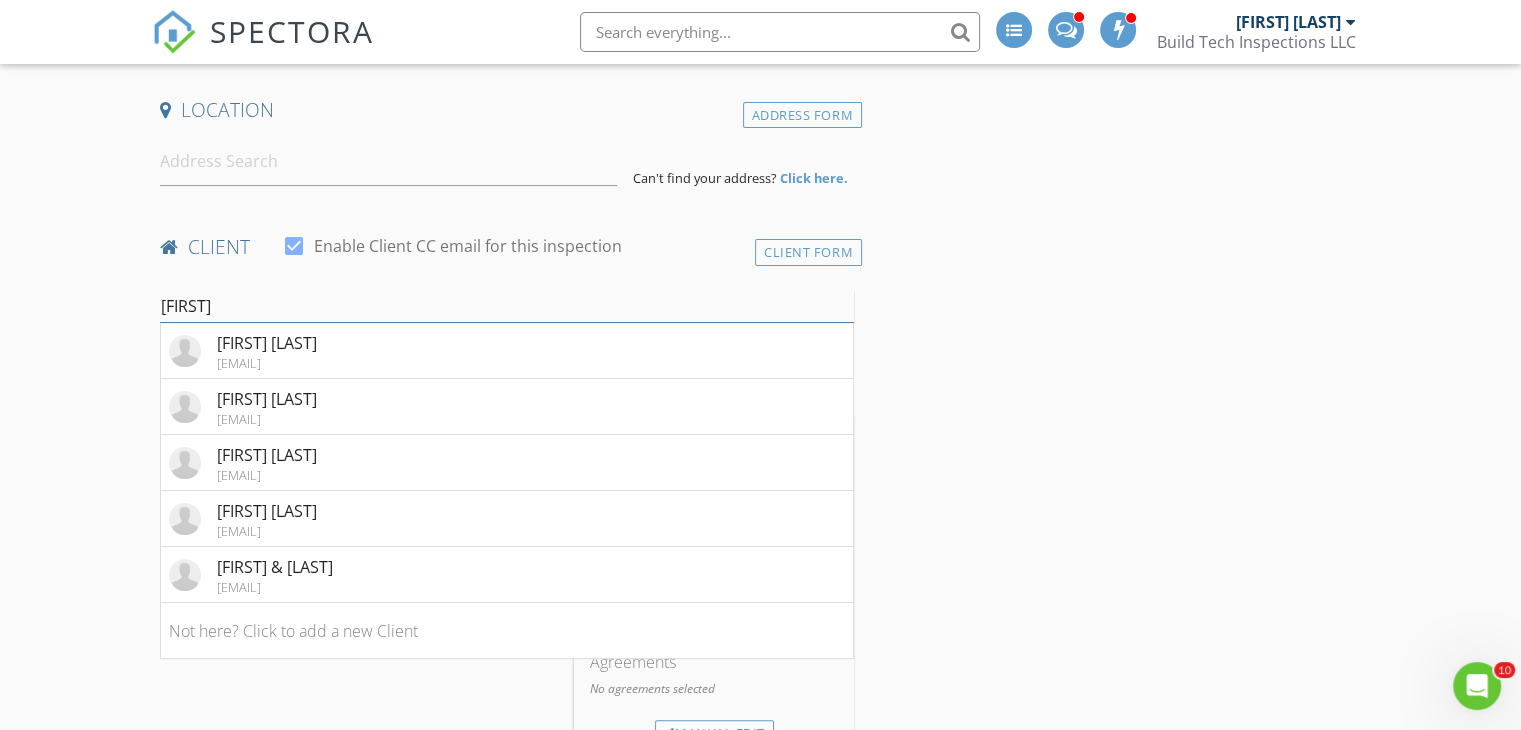 click on "sarah" at bounding box center (507, 306) 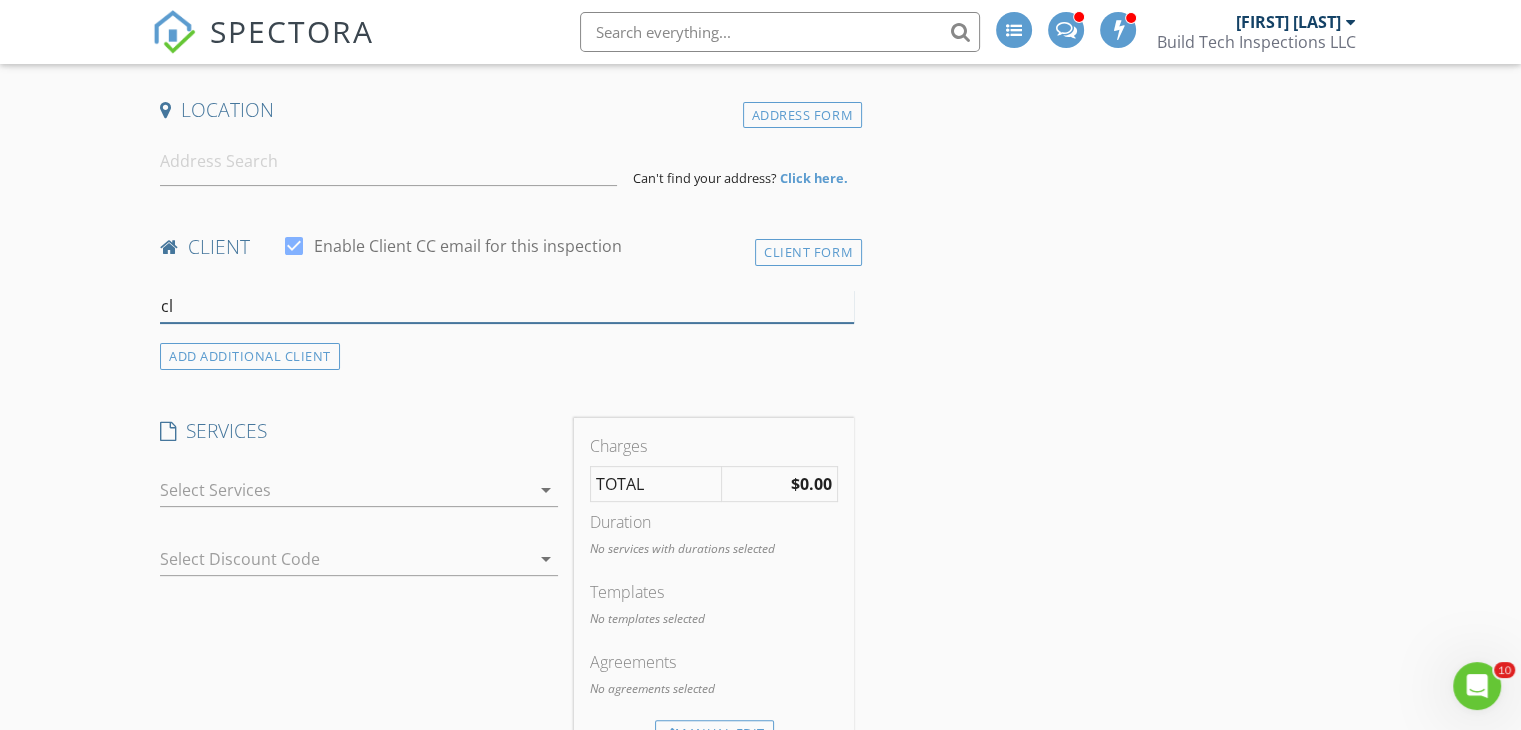 type on "c" 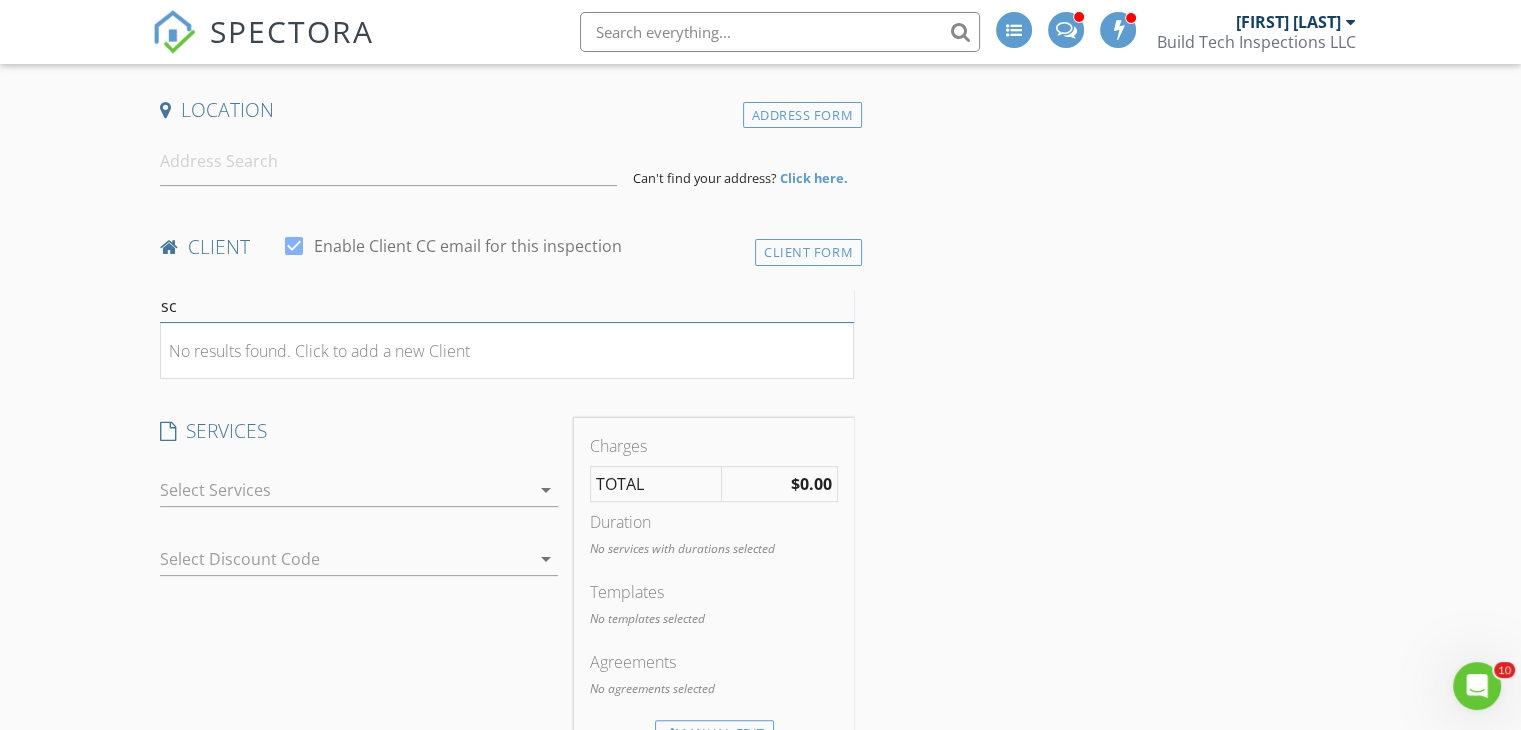 type on "s" 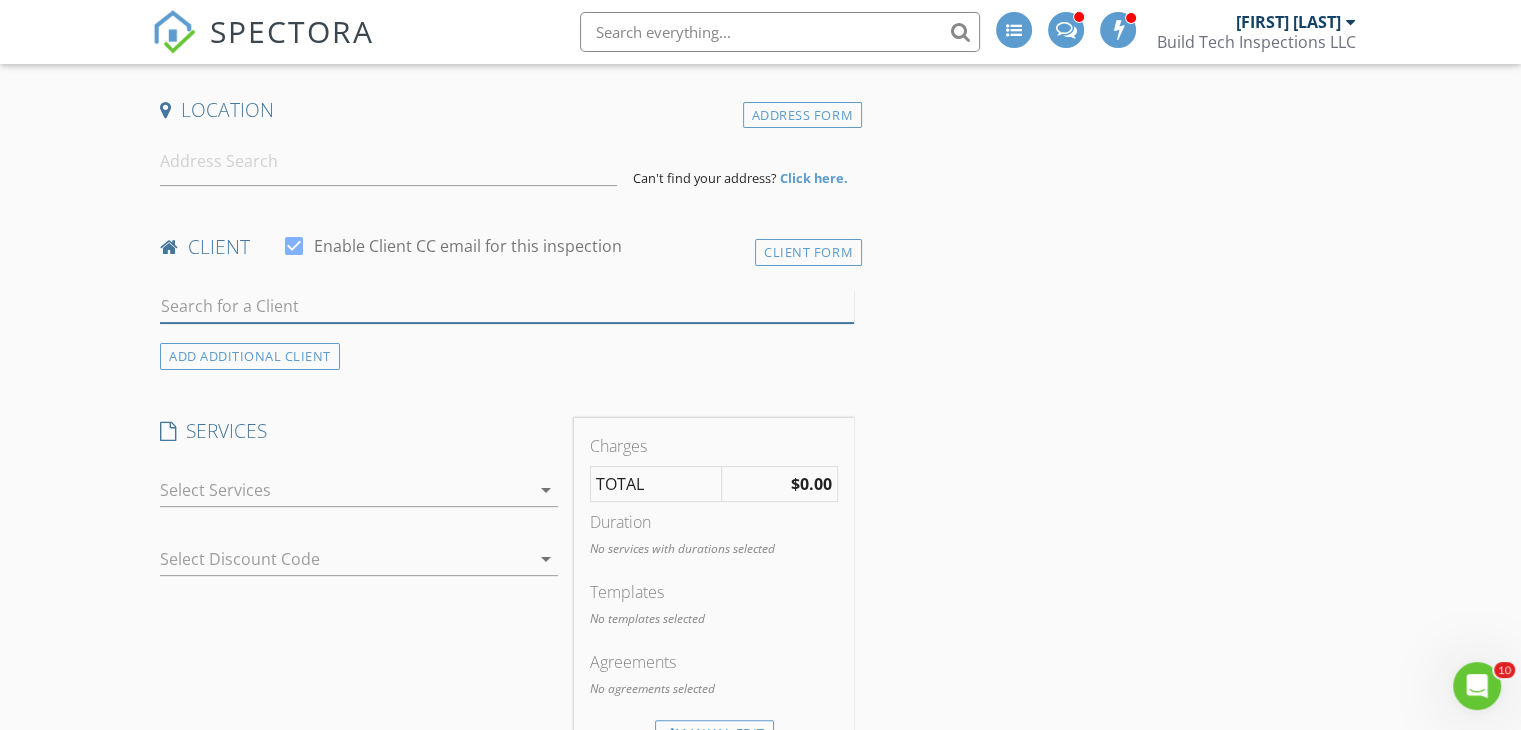 click at bounding box center [507, 306] 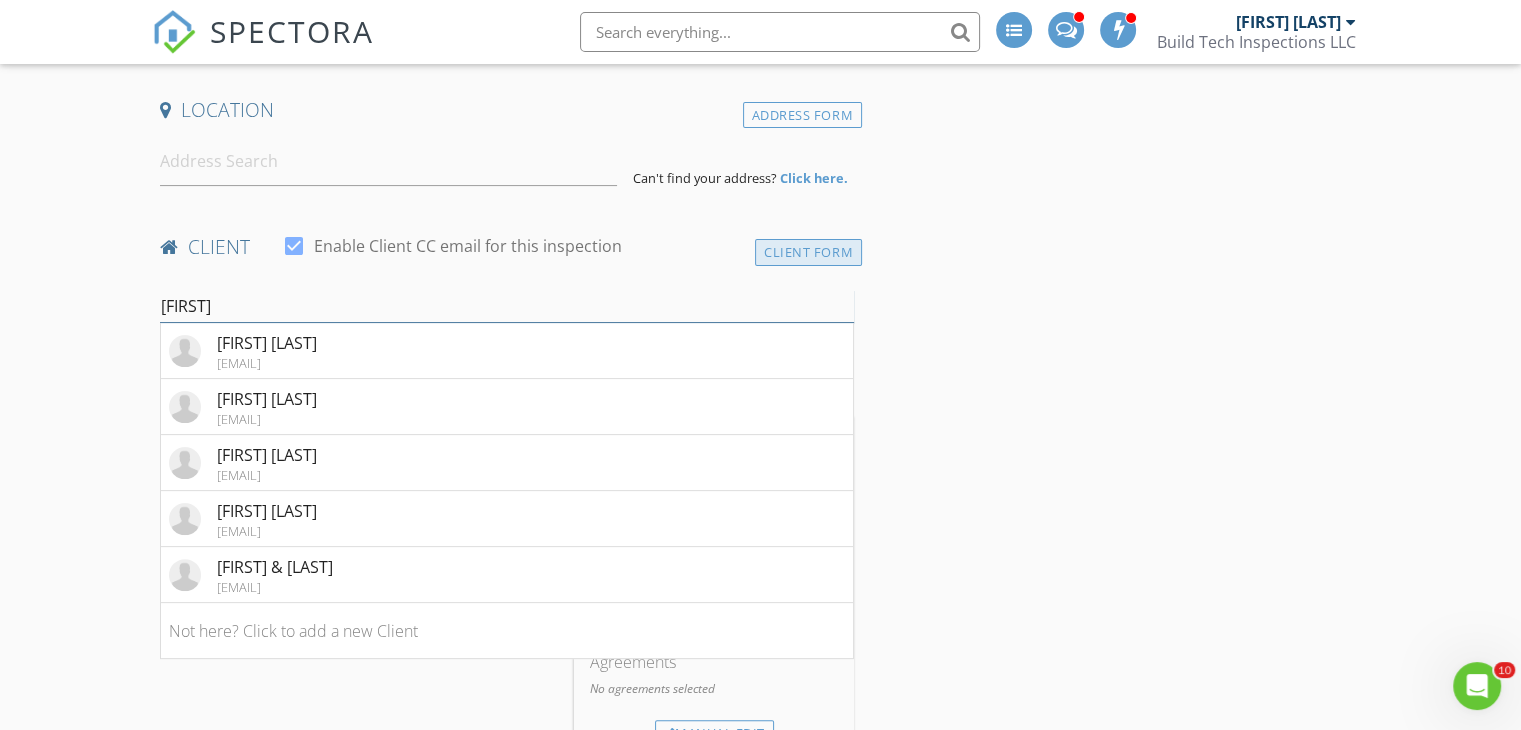 type on "sarah" 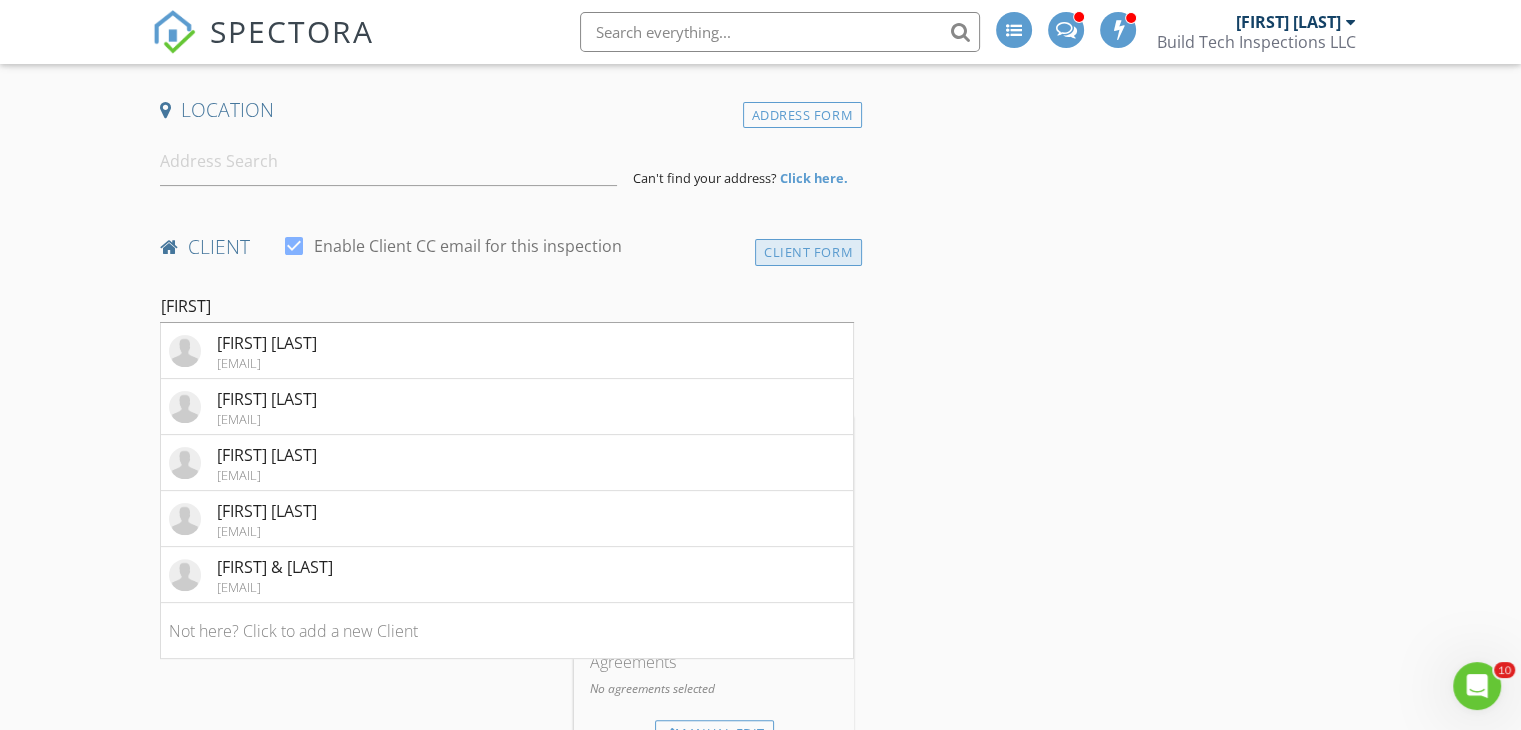 click on "Client Form" at bounding box center [808, 252] 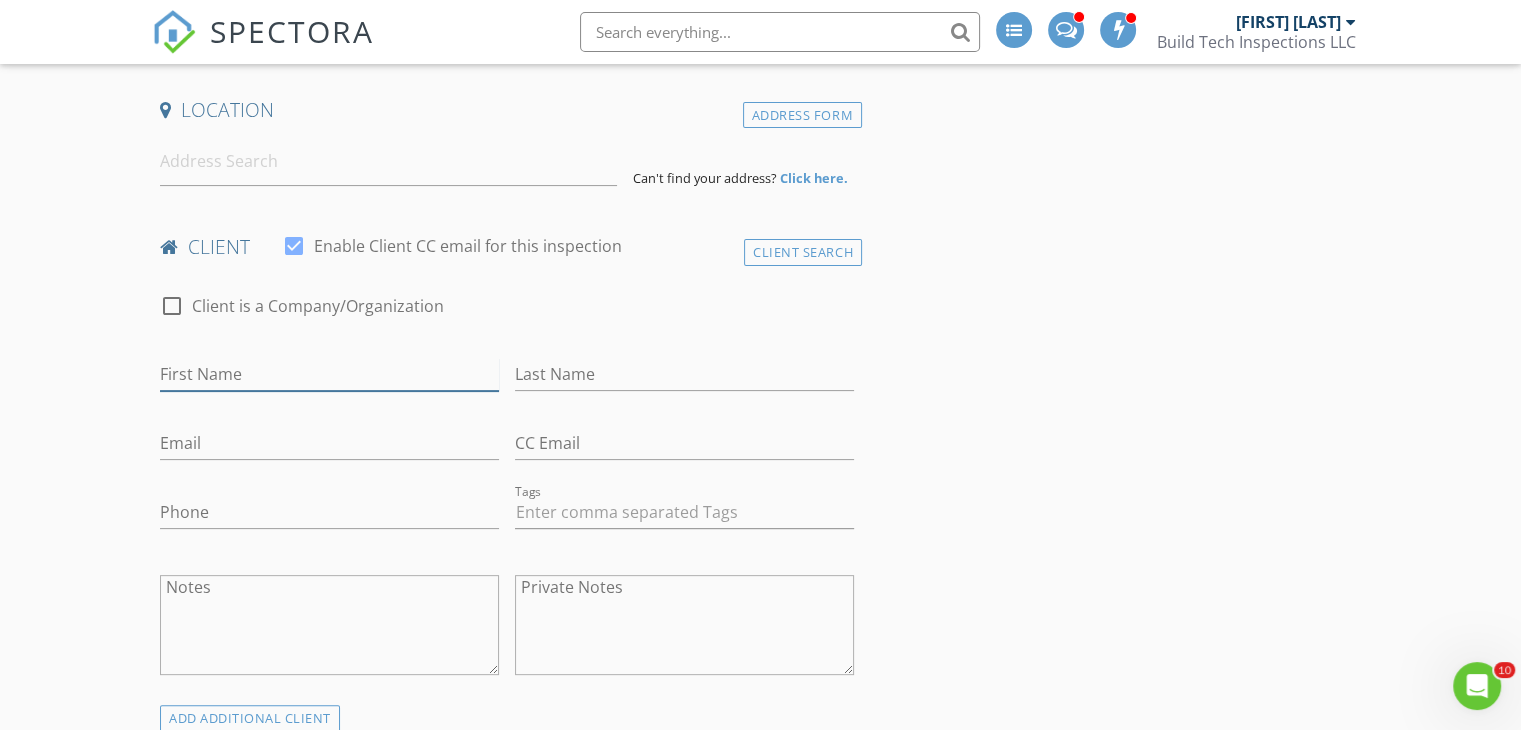 click on "First Name" at bounding box center (329, 374) 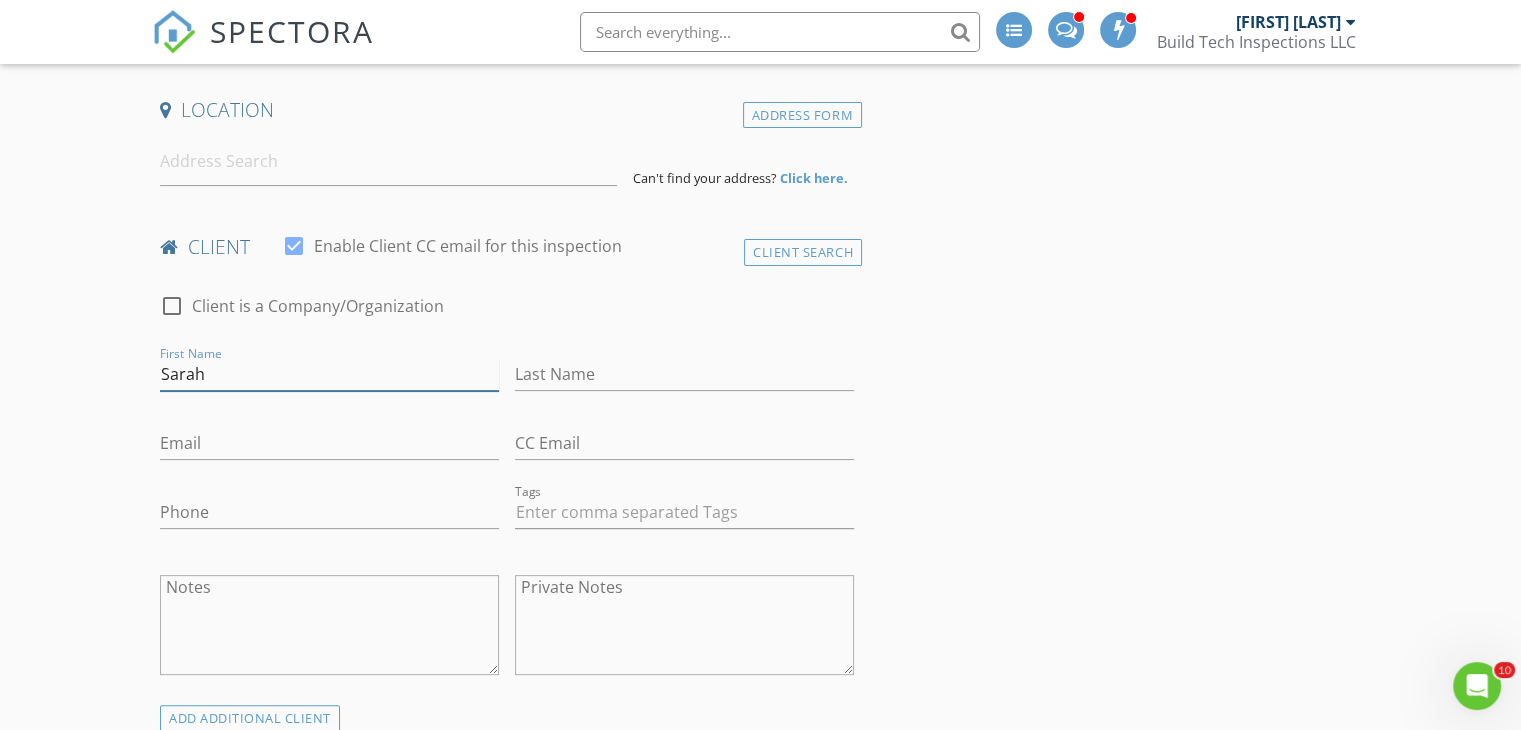 type on "Sarah" 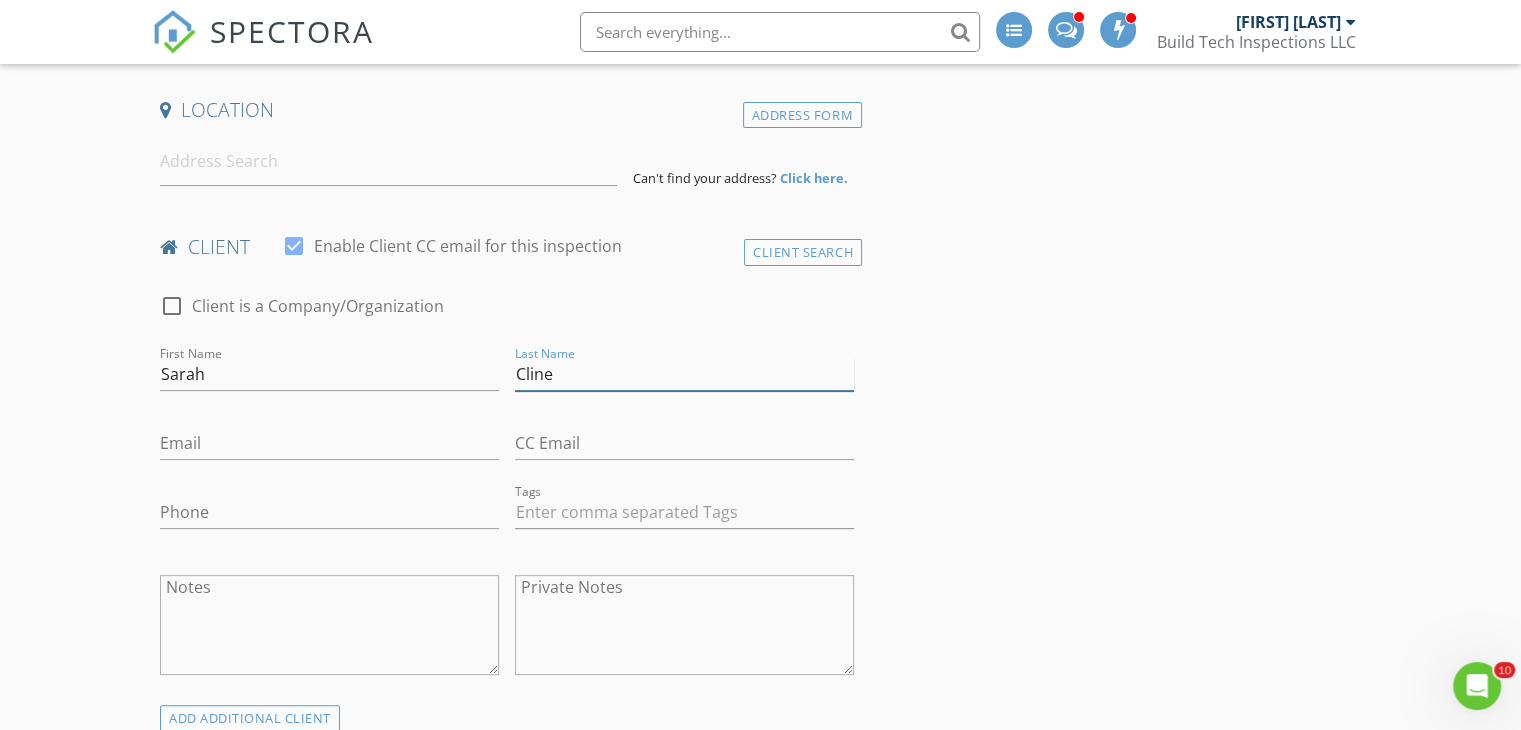 type on "Cline" 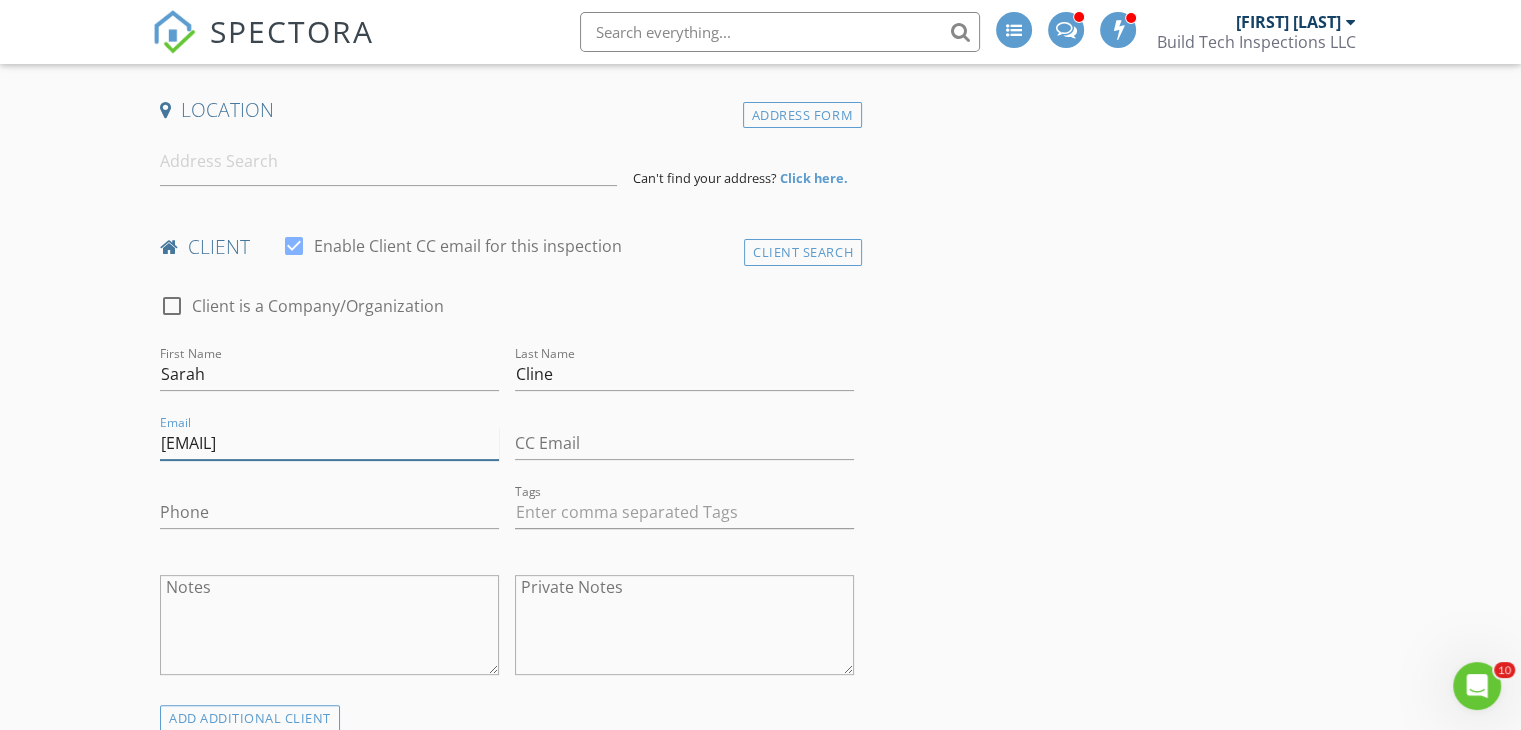 type on "sclinelcsw@gmail.com" 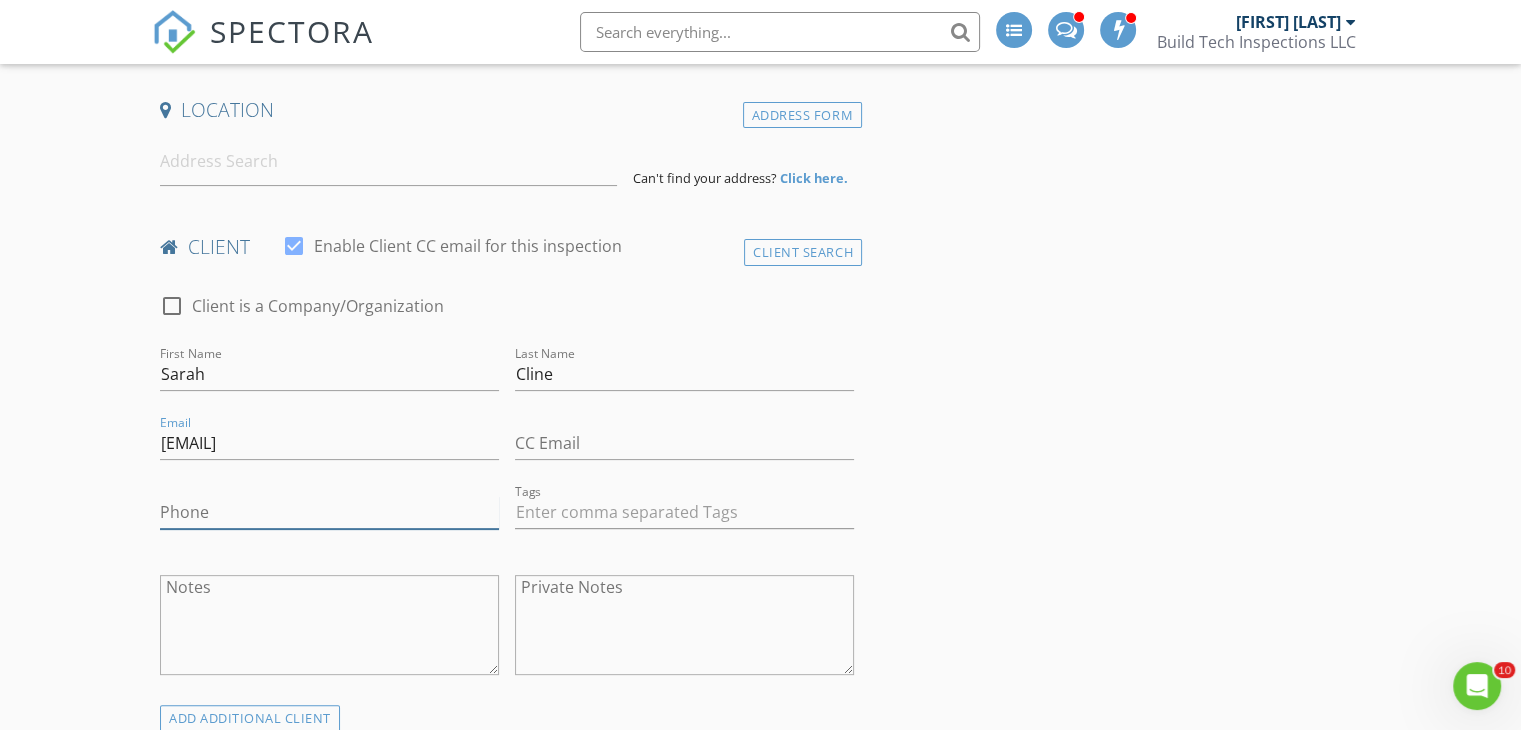 click on "Phone" at bounding box center (329, 512) 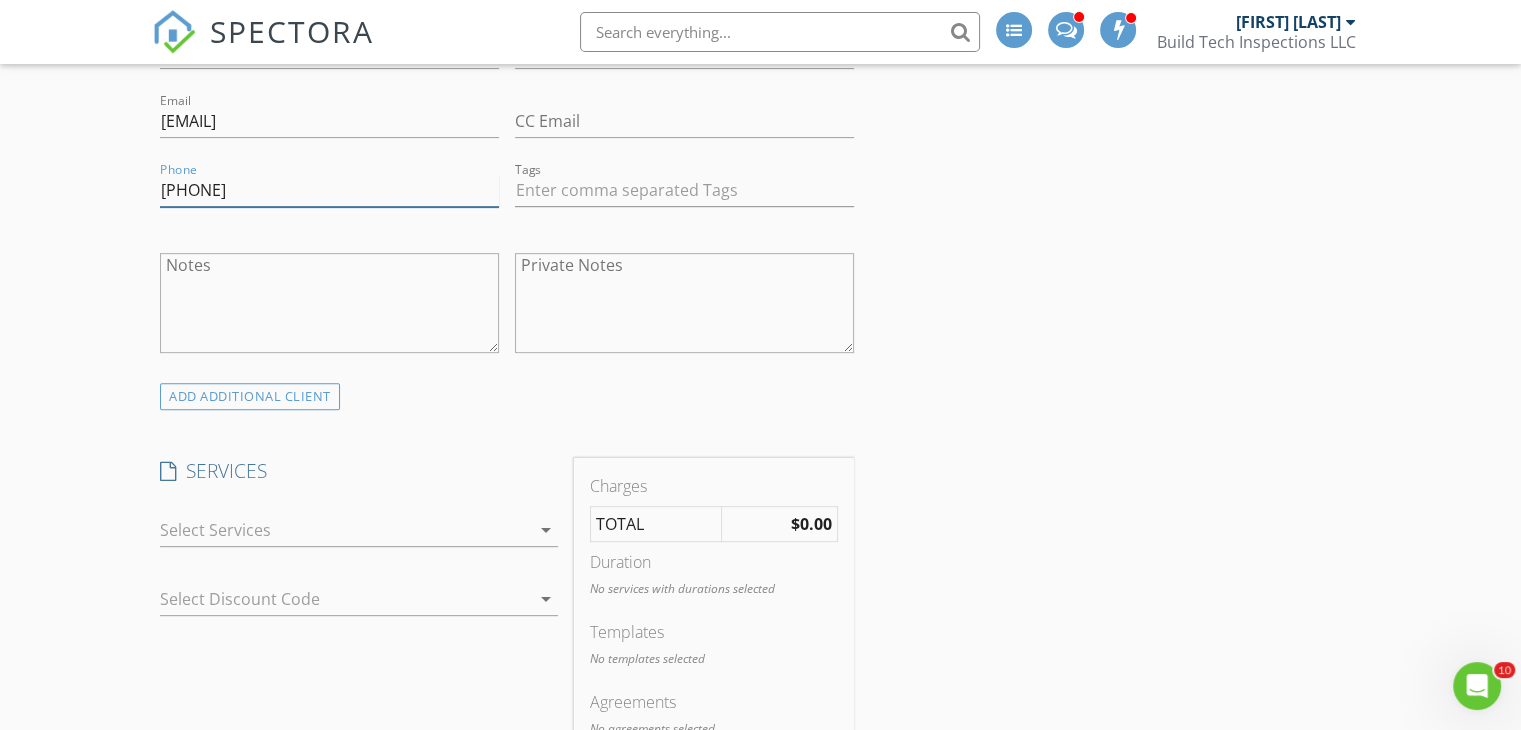 scroll, scrollTop: 755, scrollLeft: 0, axis: vertical 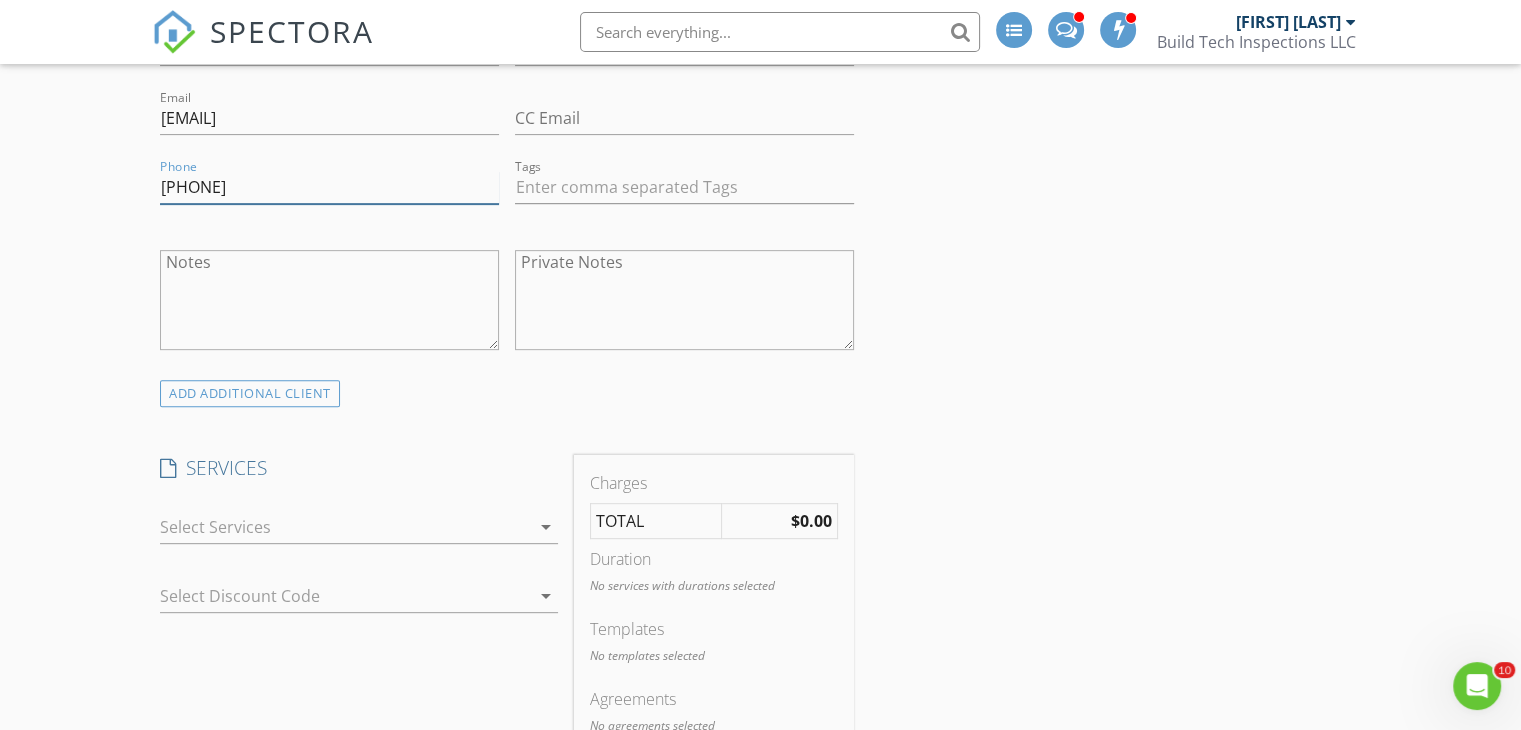 type on "331-716-2449" 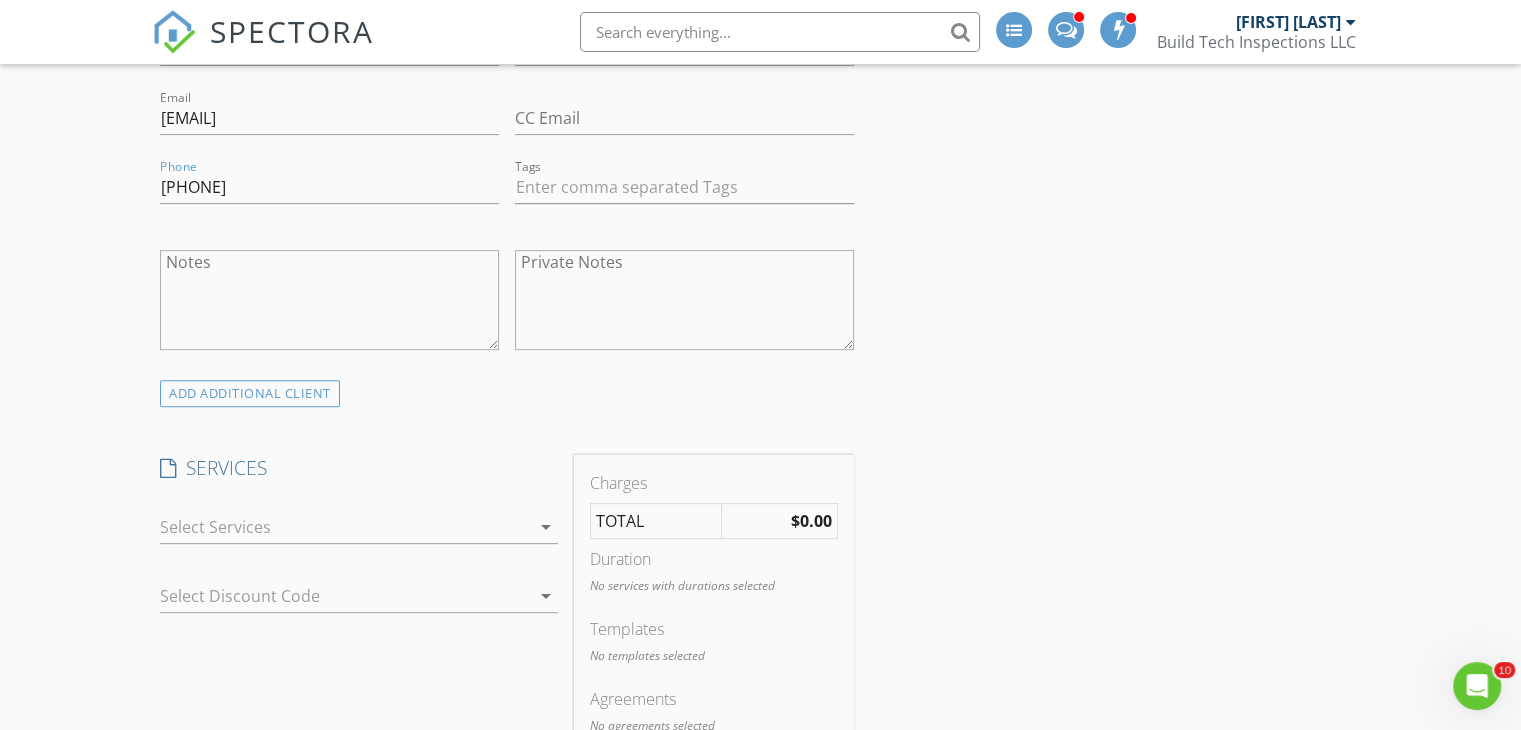 click at bounding box center (345, 527) 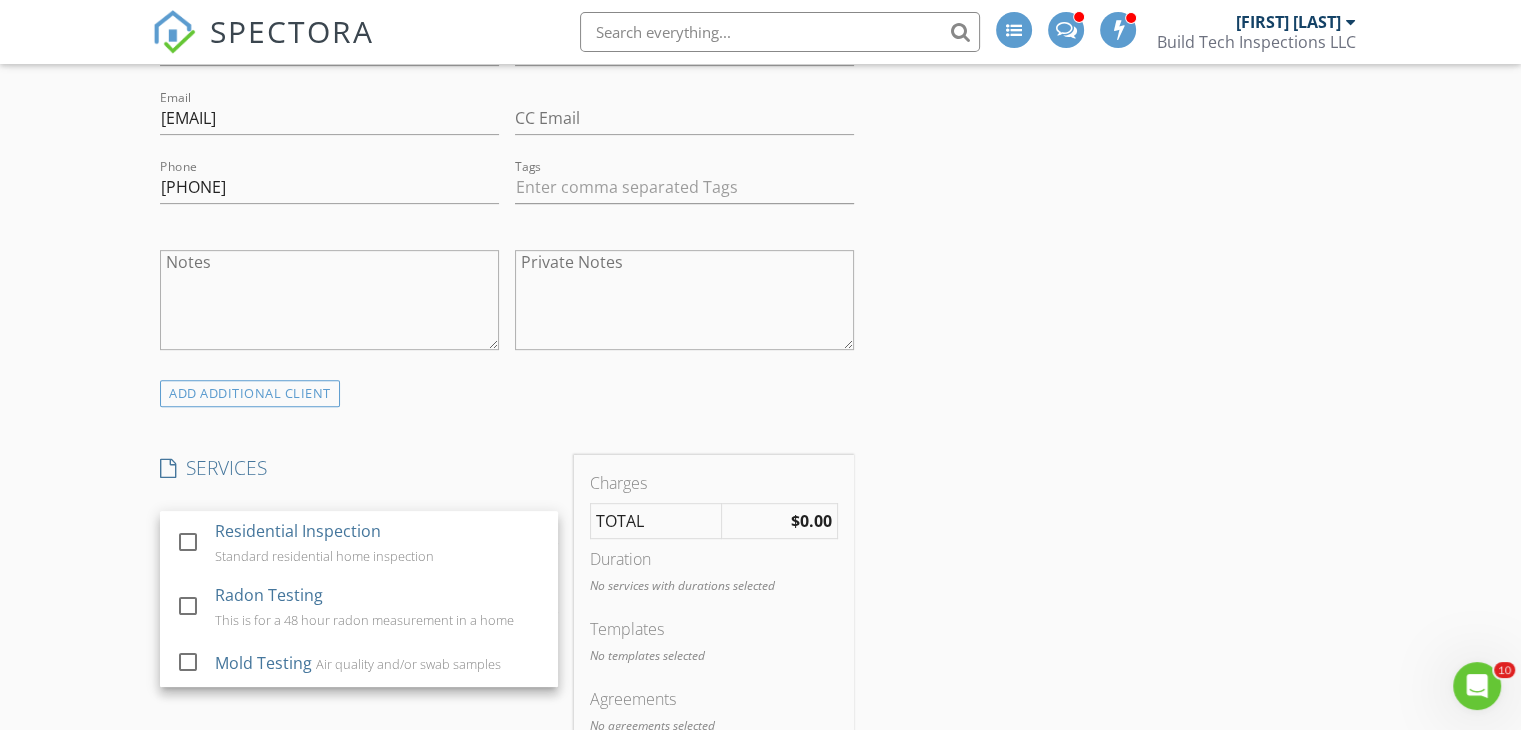 click on "Residential Inspection   Standard residential home inspection" at bounding box center (379, 543) 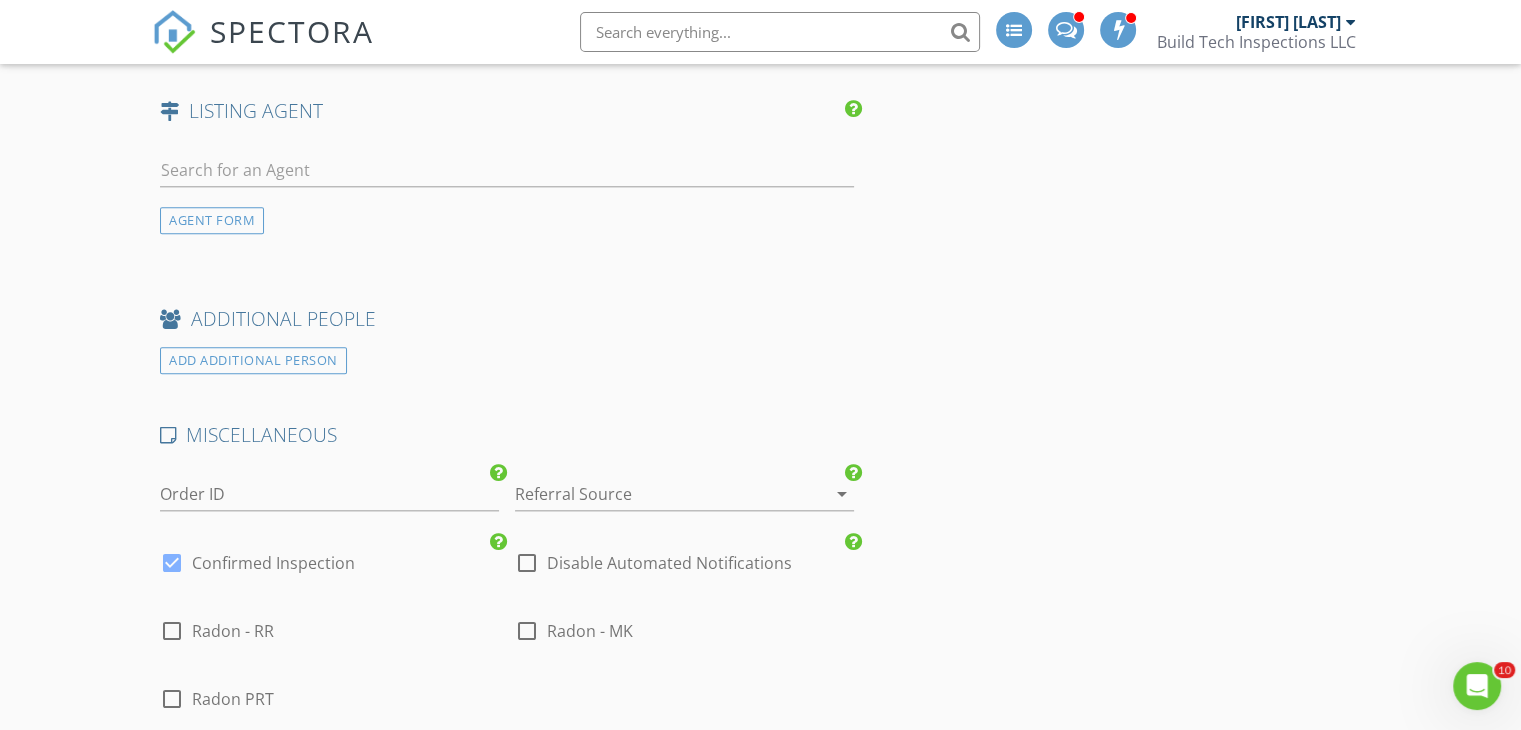 scroll, scrollTop: 2140, scrollLeft: 0, axis: vertical 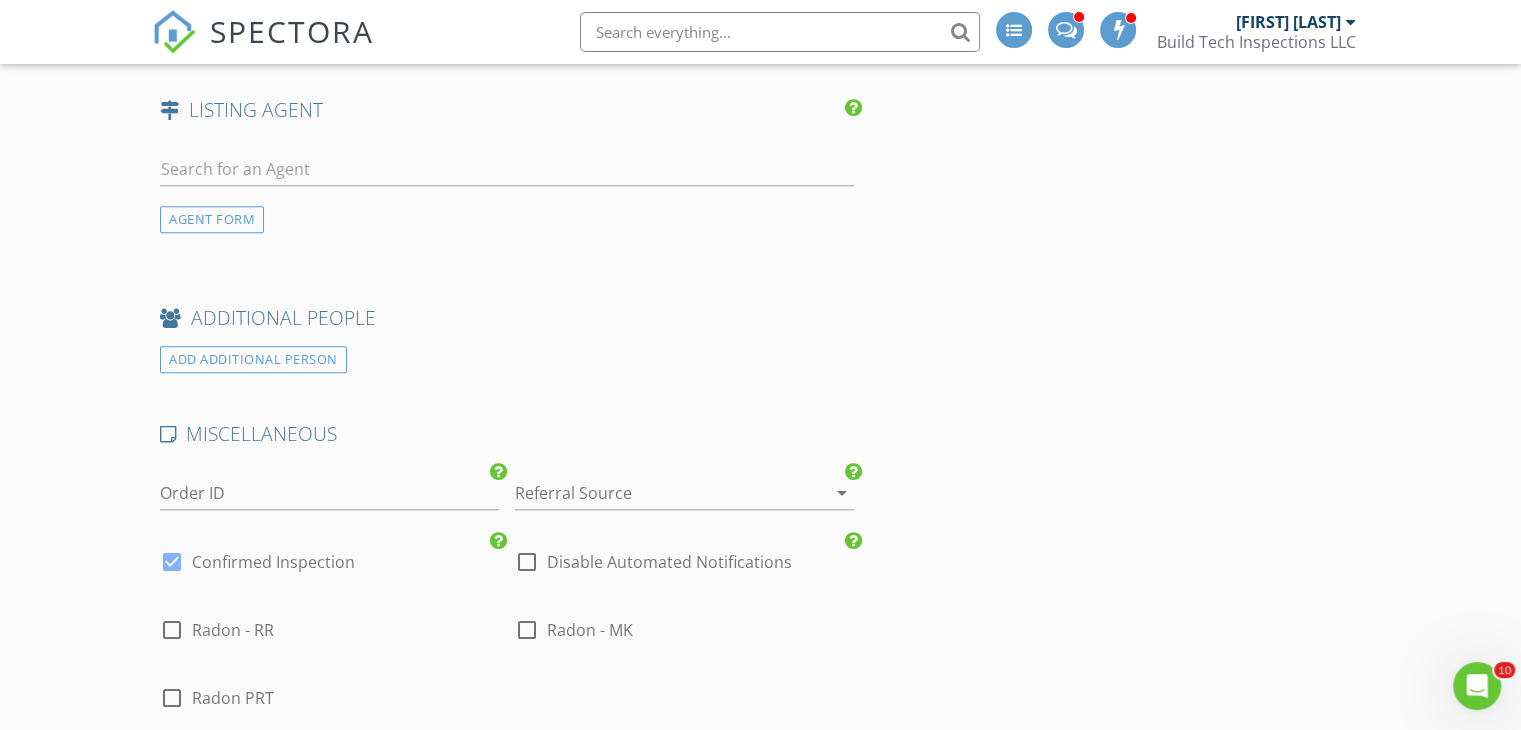 drag, startPoint x: 248, startPoint y: 556, endPoint x: 207, endPoint y: 556, distance: 41 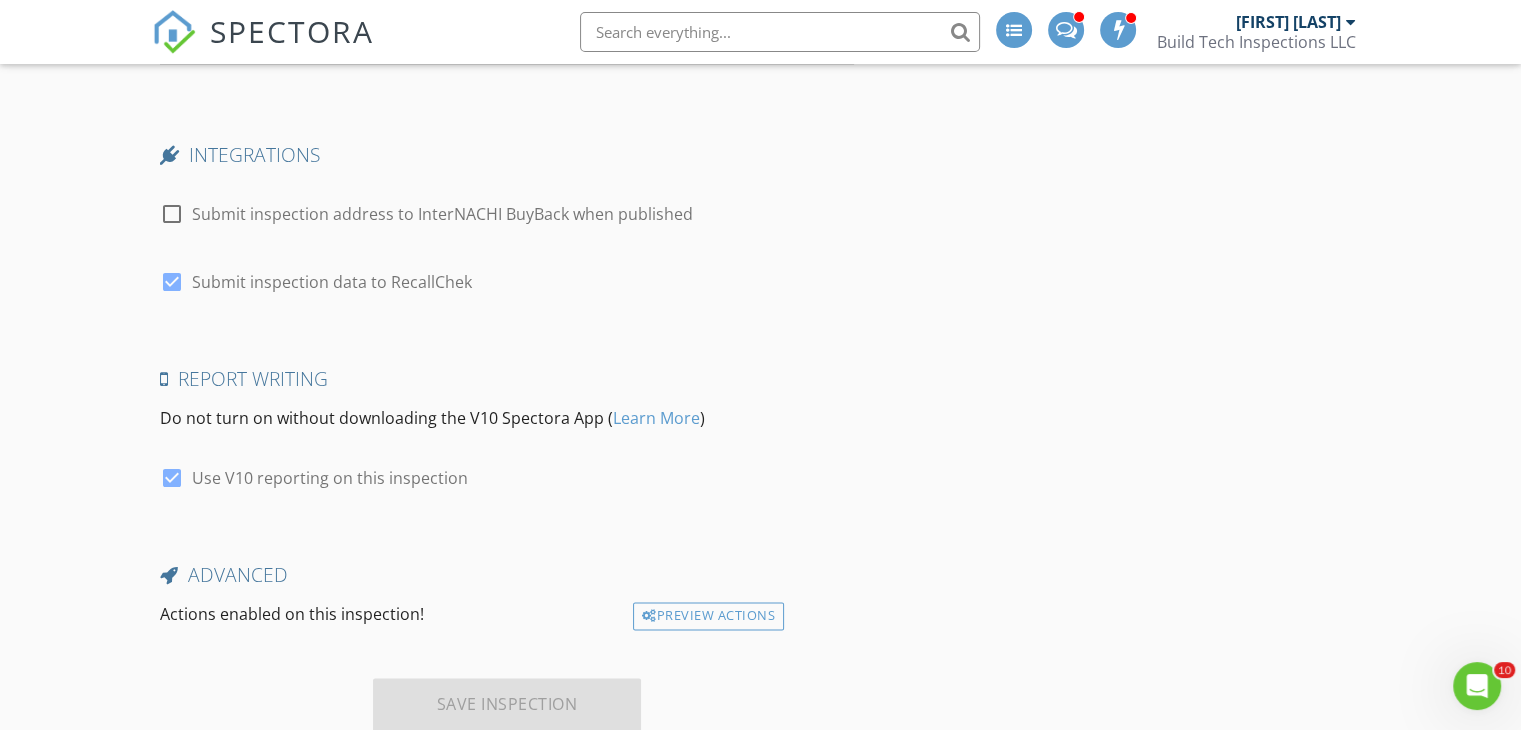 scroll, scrollTop: 2993, scrollLeft: 0, axis: vertical 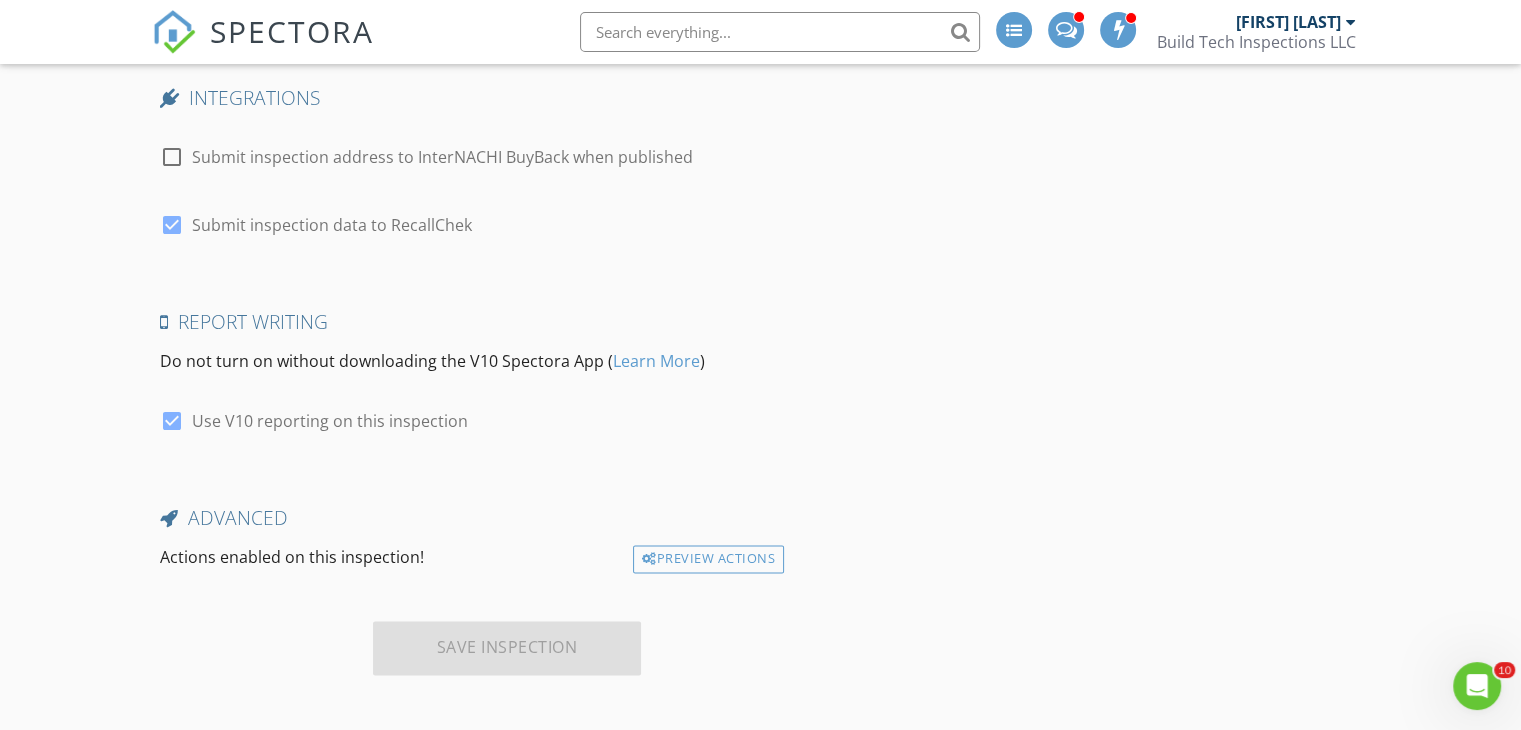 click on "Save Inspection" at bounding box center [507, 648] 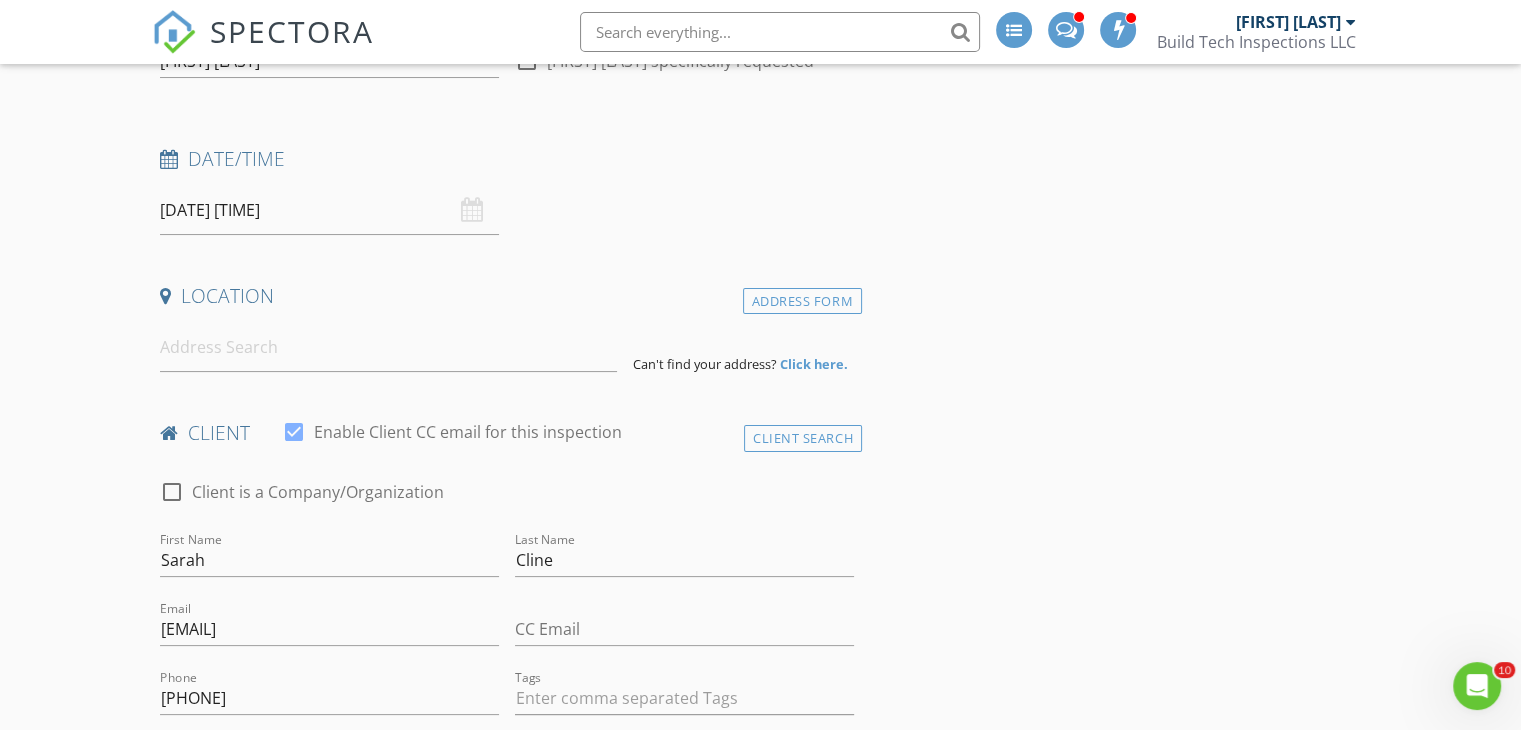 scroll, scrollTop: 232, scrollLeft: 0, axis: vertical 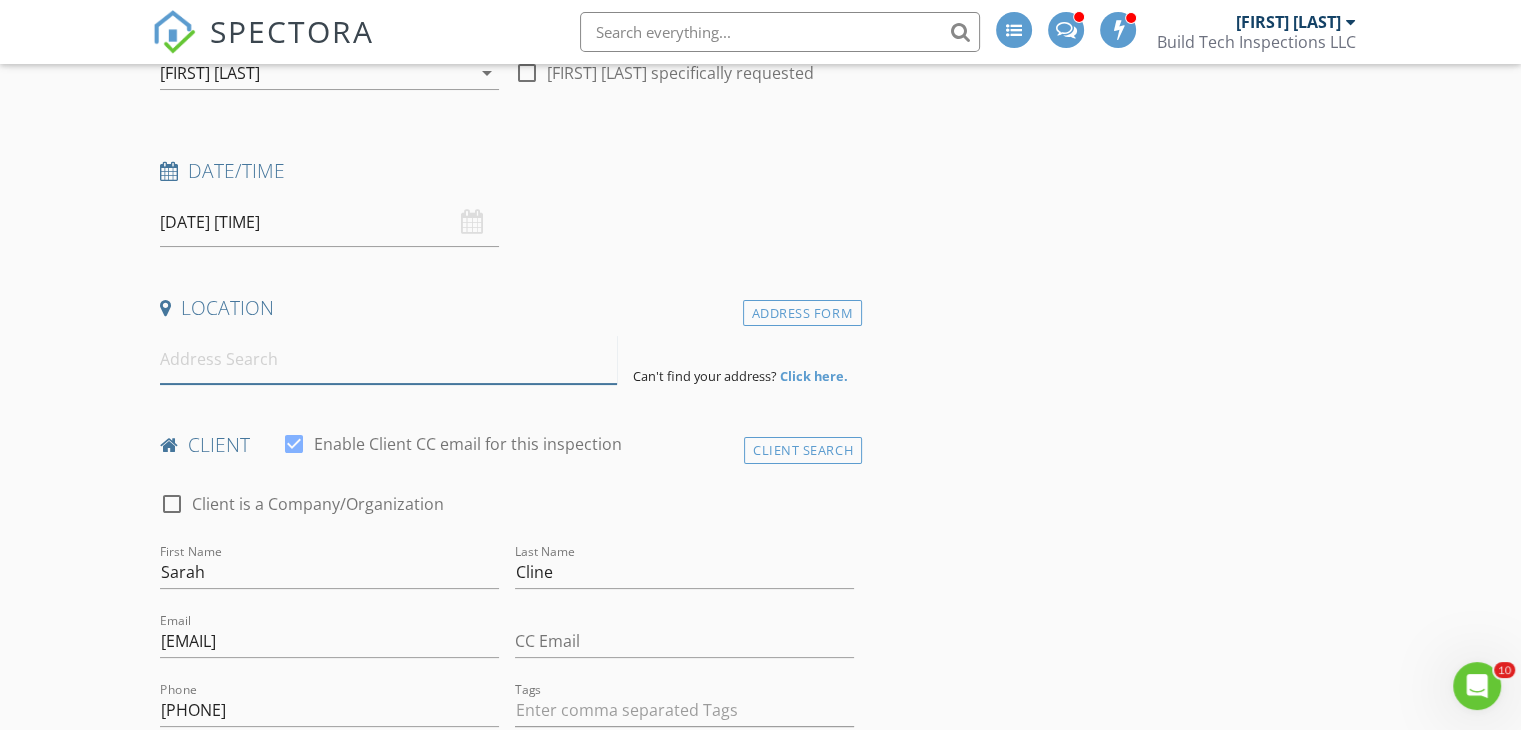 click at bounding box center (388, 359) 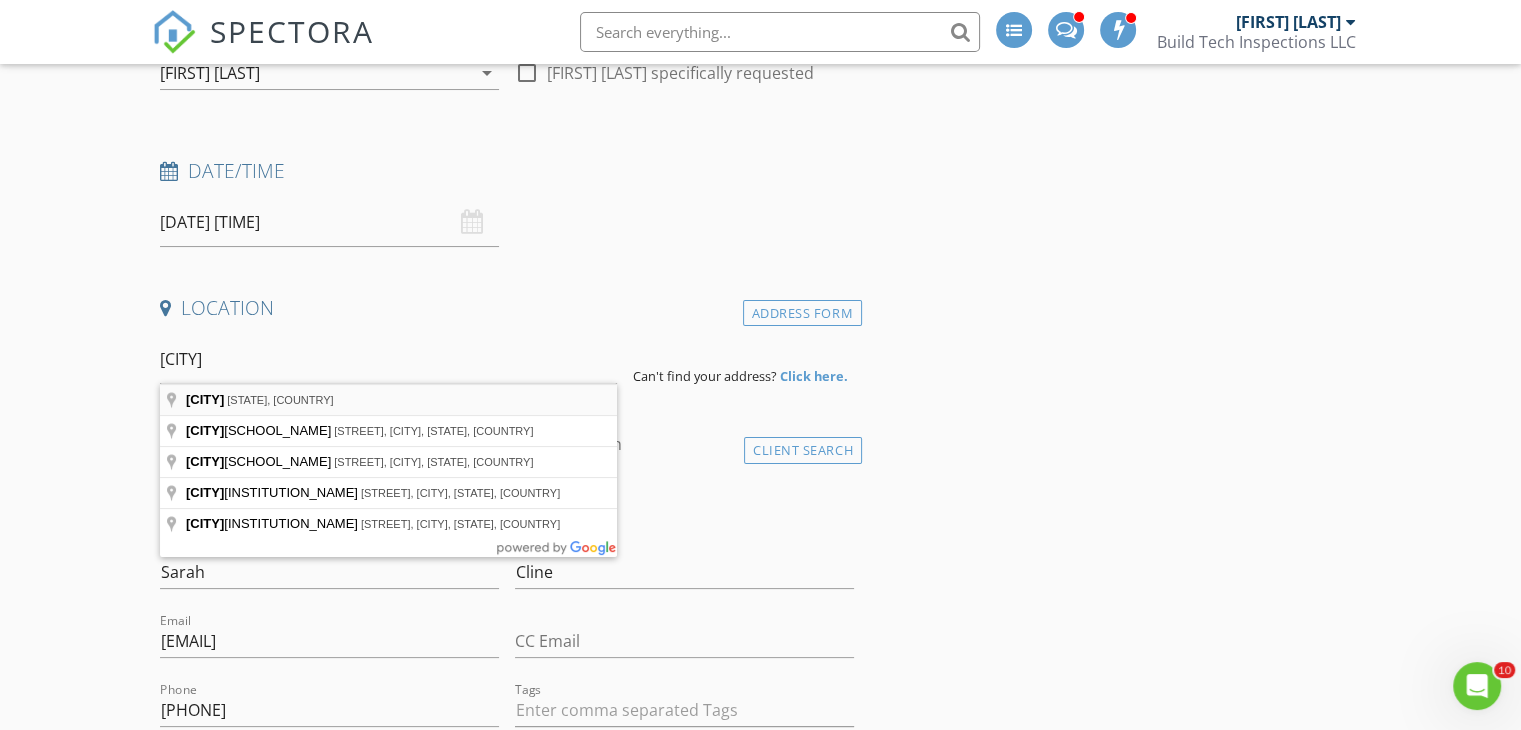 type on "Wheaton, IL, USA" 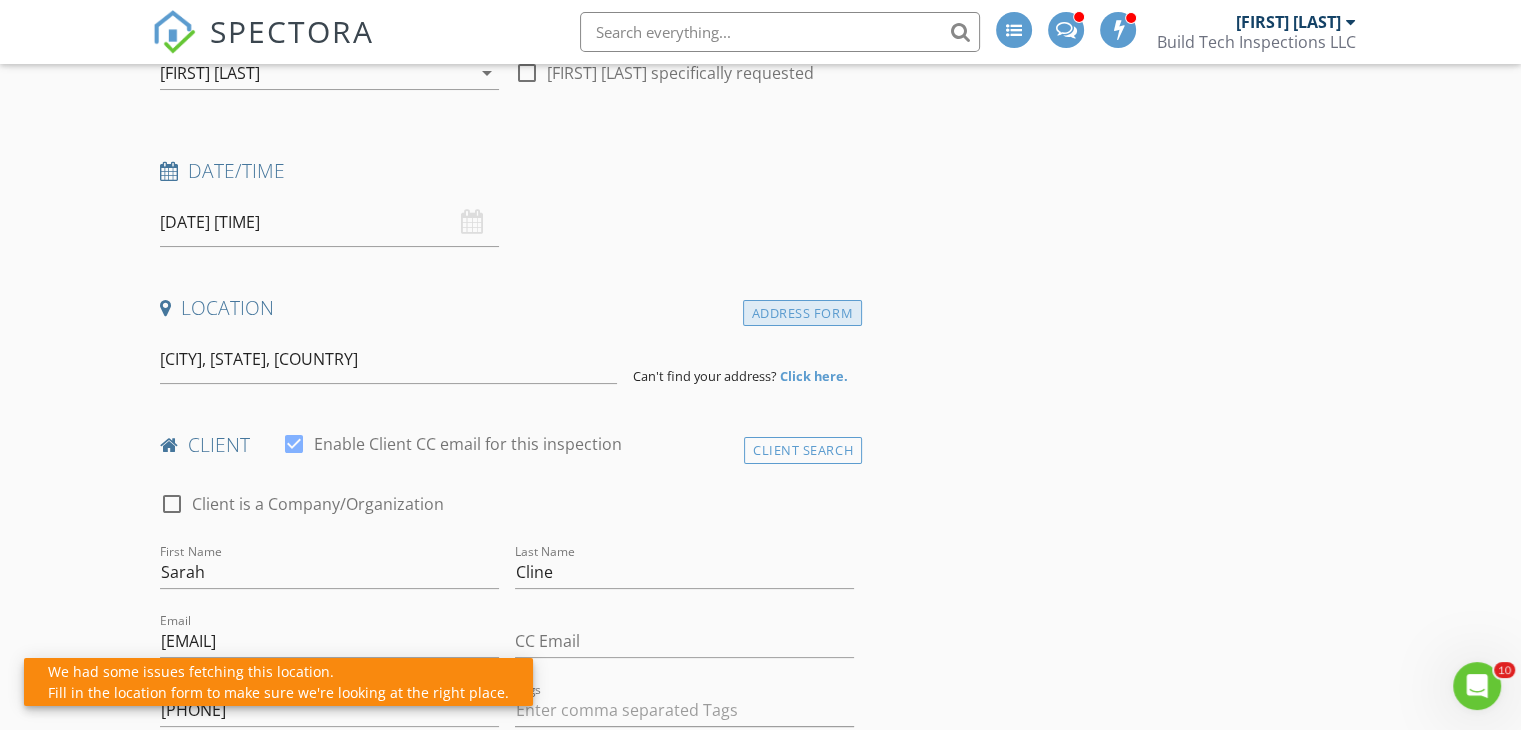 click on "Address Form" at bounding box center (802, 313) 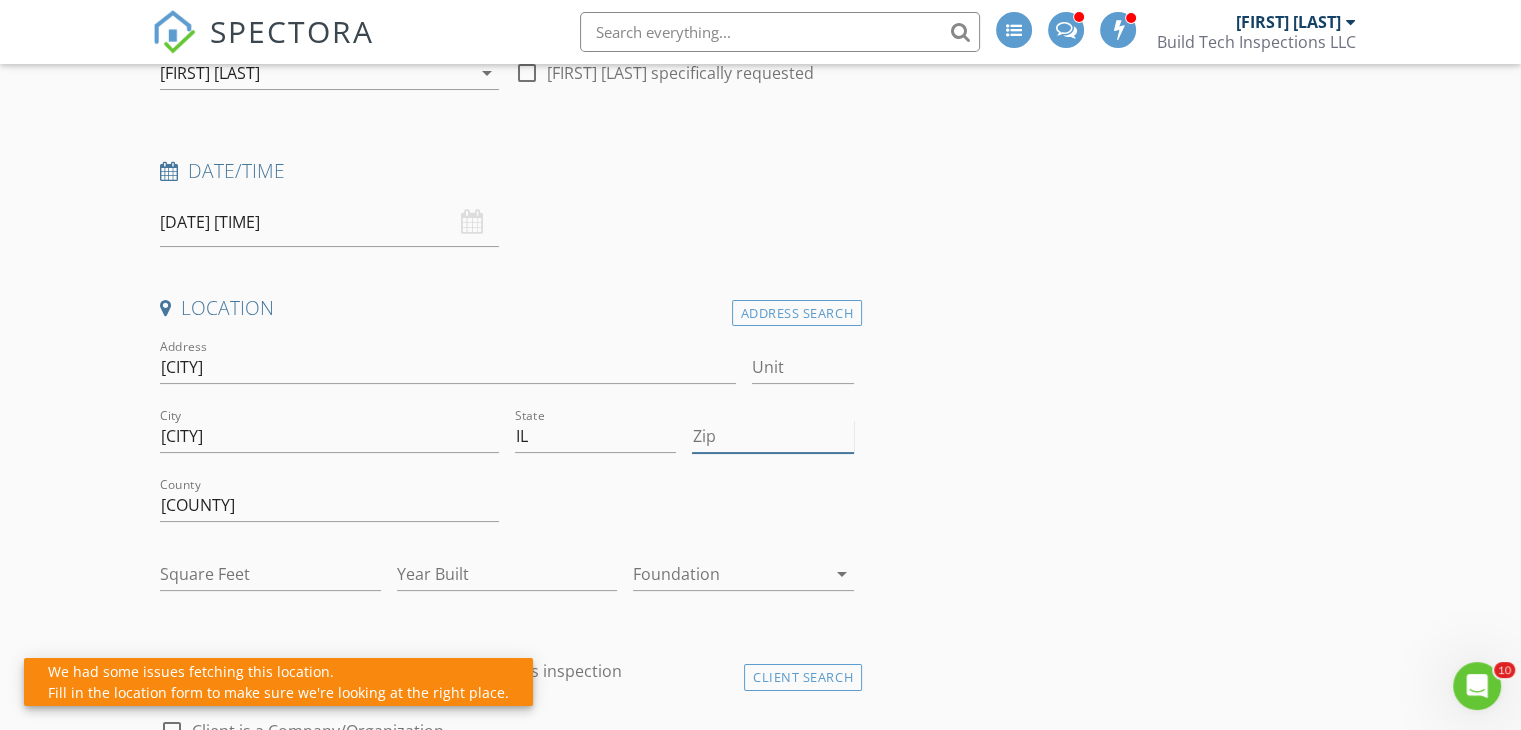 click on "Zip" at bounding box center (772, 436) 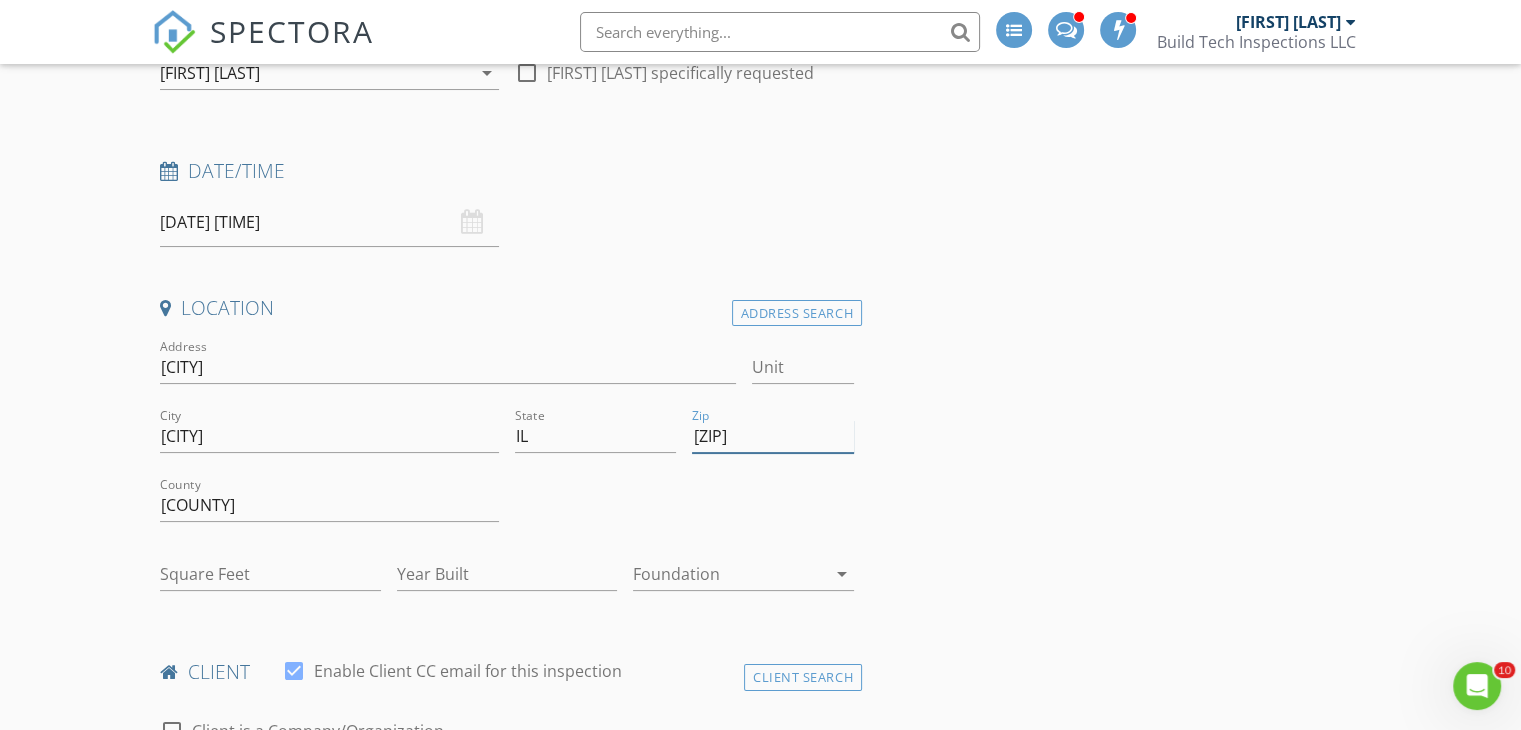 type on "60189" 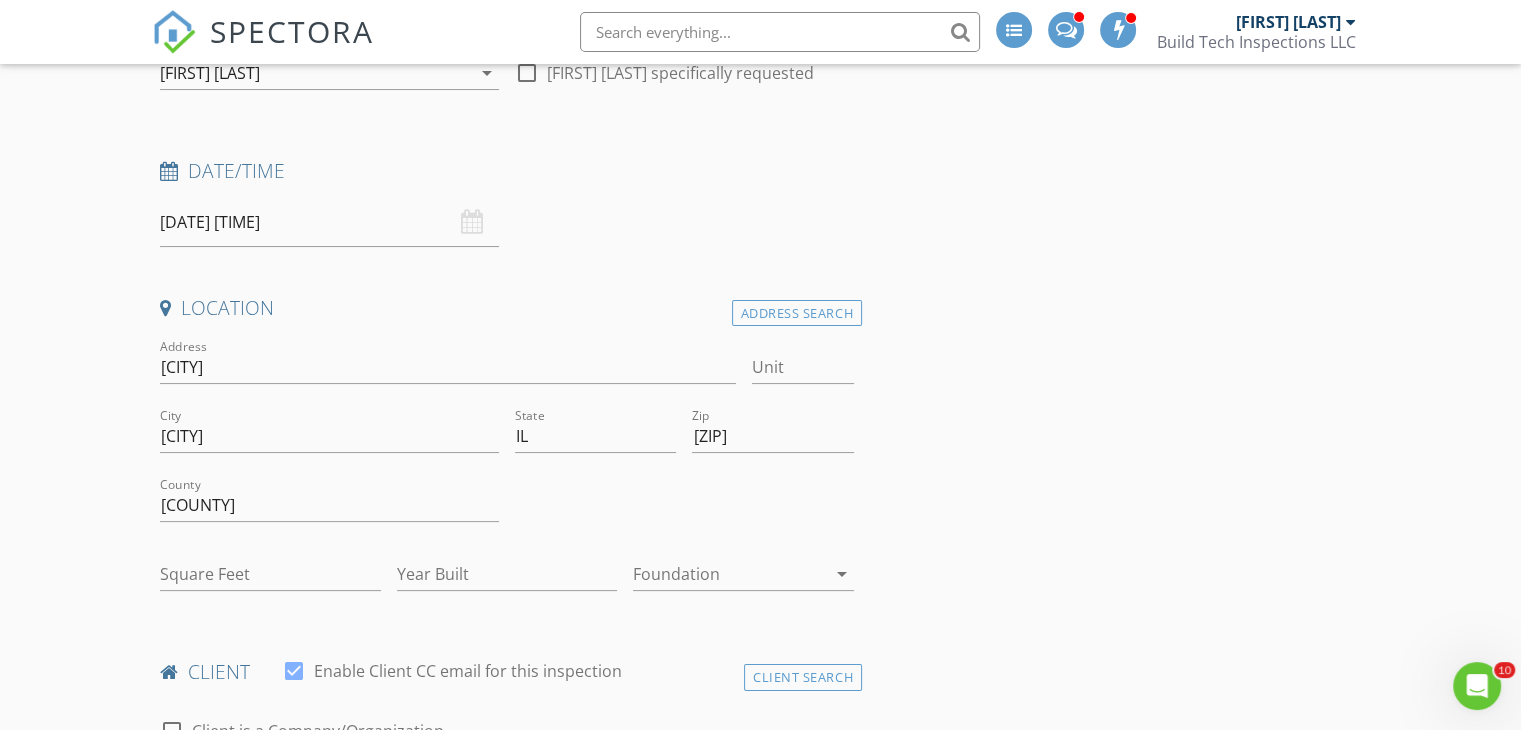 click on "INSPECTOR(S)
check_box   Erik Wegscheid   PRIMARY   Erik Wegscheid arrow_drop_down   check_box_outline_blank Erik Wegscheid specifically requested
Date/Time
08/06/2025 3:00 PM
Location
Address Search       Address wheaton   Unit   City Wheaton   State IL   Zip 60189   County DuPage     Square Feet   Year Built   Foundation arrow_drop_down
client
check_box Enable Client CC email for this inspection   Client Search     check_box_outline_blank Client is a Company/Organization     First Name Sarah   Last Name Cline   Email sclinelcsw@gmail.com   CC Email   Phone 331-716-2449         Tags         Notes   Private Notes
ADD ADDITIONAL client
SERVICES
check_box   Residential Inspection   Standard residential home inspection check_box_outline_blank   Radon Testing     Mold Testing" at bounding box center [760, 1839] 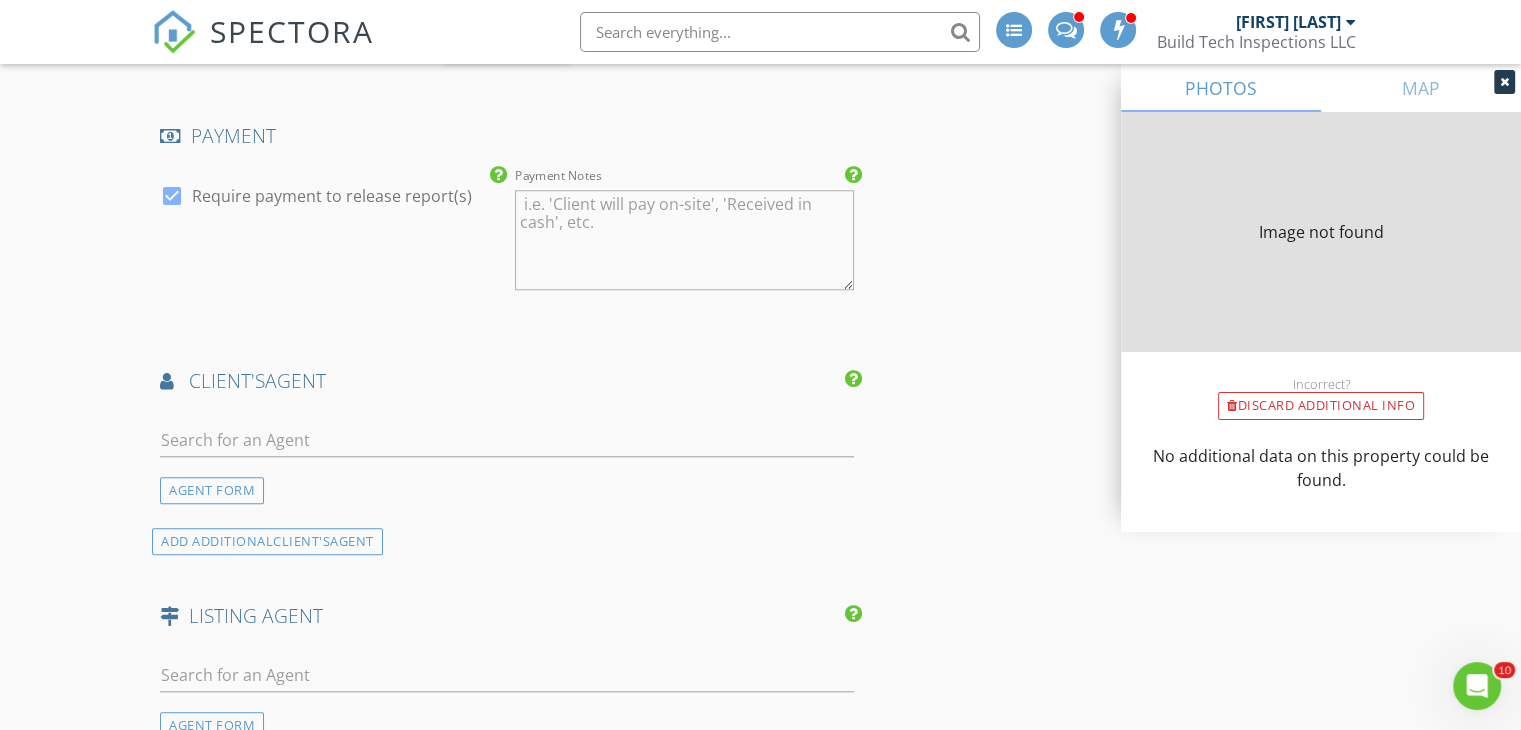 type on "0" 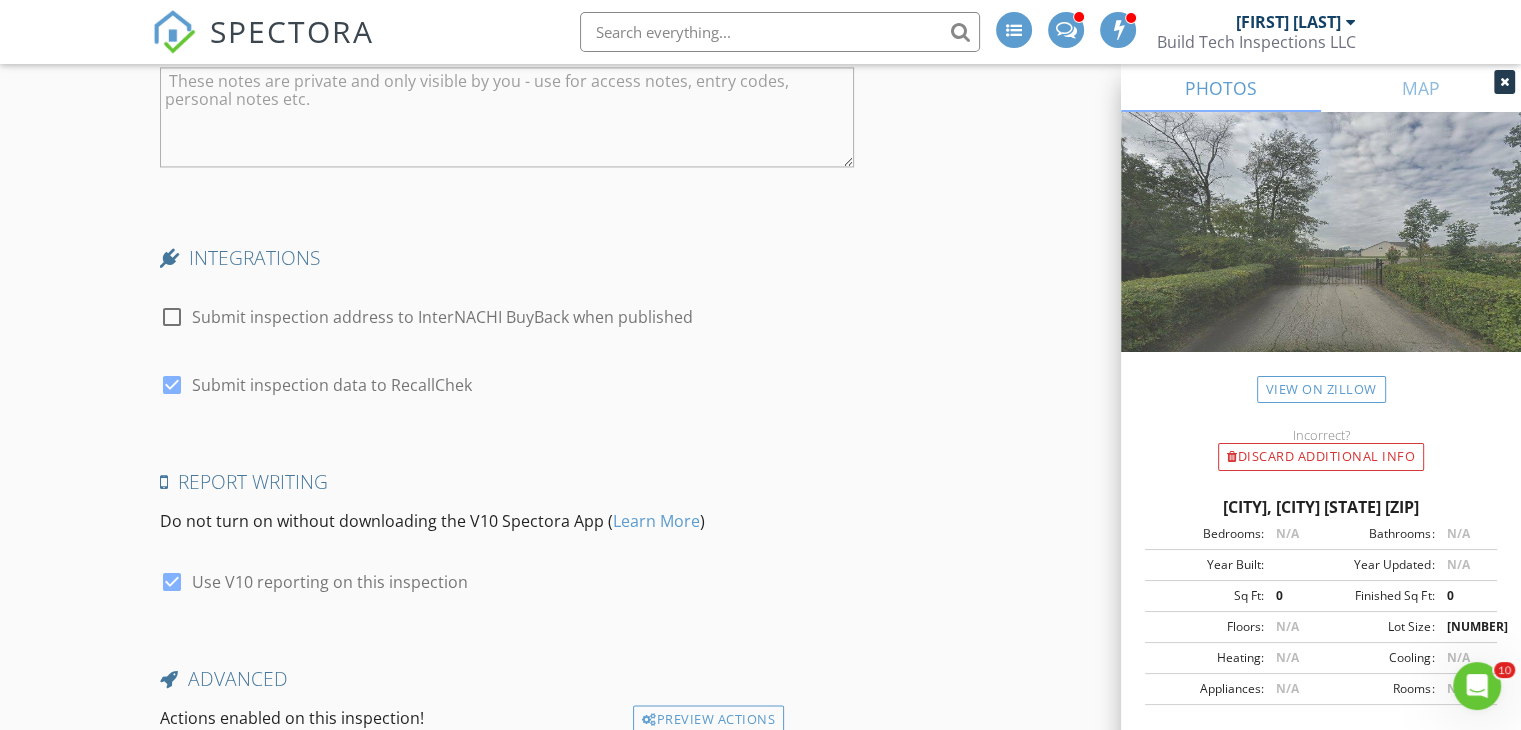 scroll, scrollTop: 3402, scrollLeft: 0, axis: vertical 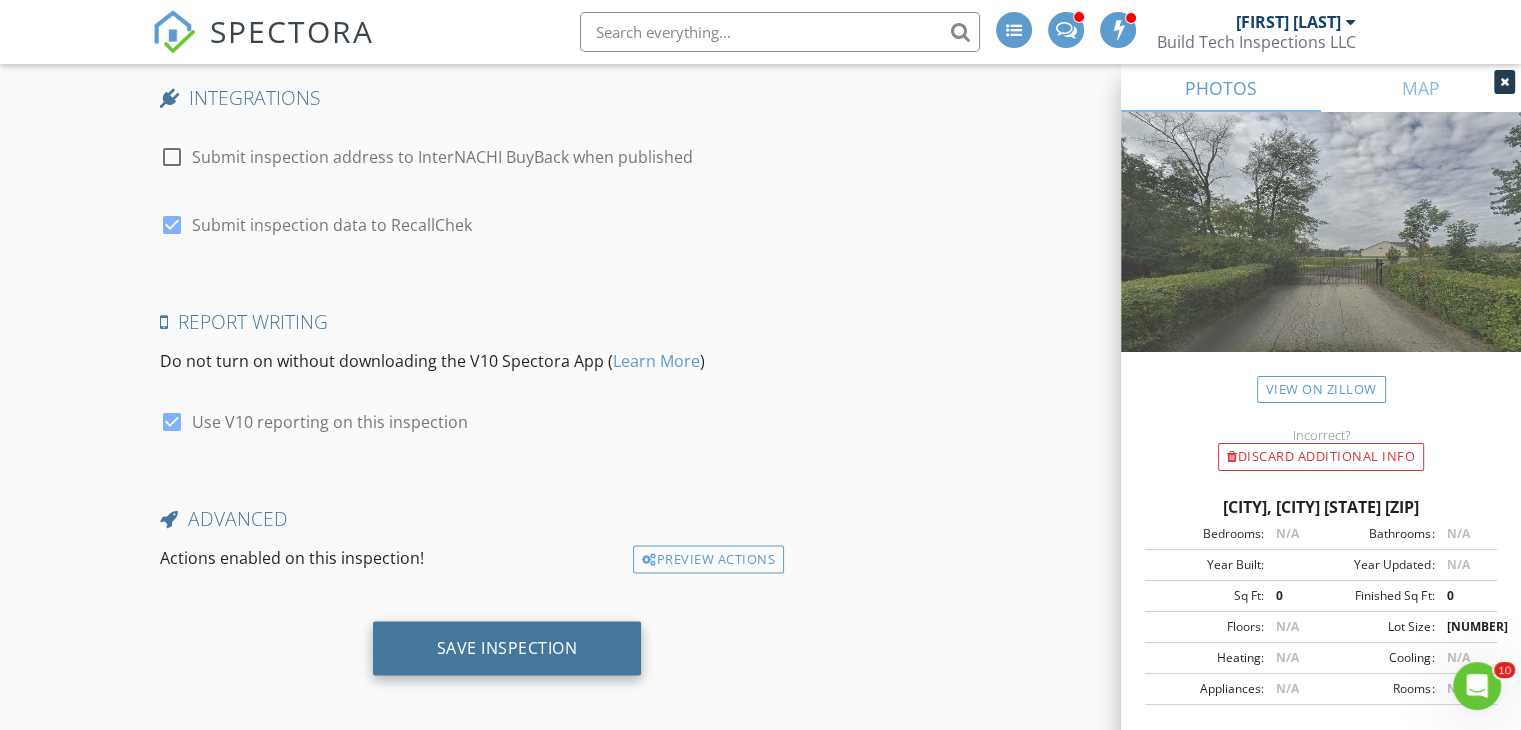 click on "Save Inspection" at bounding box center (507, 648) 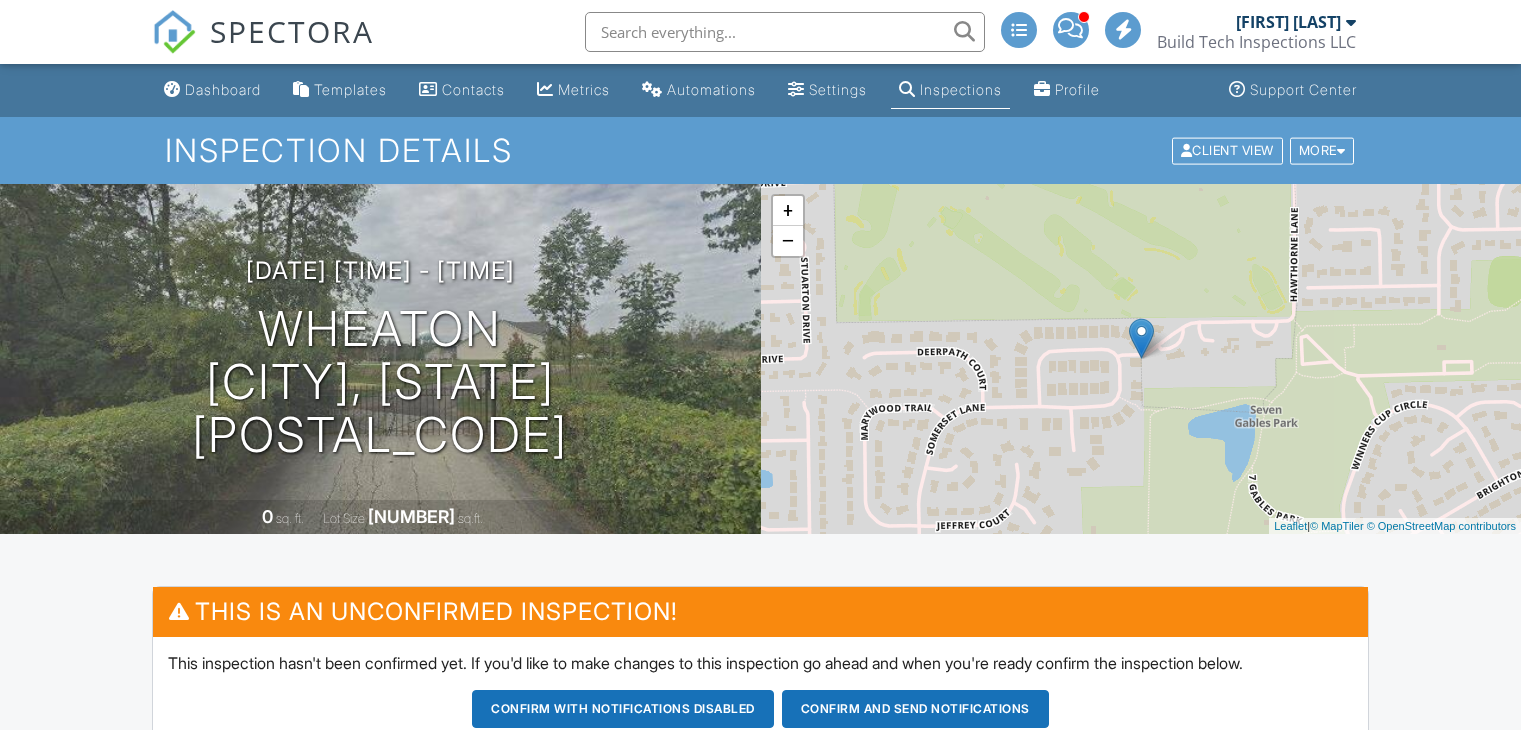 scroll, scrollTop: 0, scrollLeft: 0, axis: both 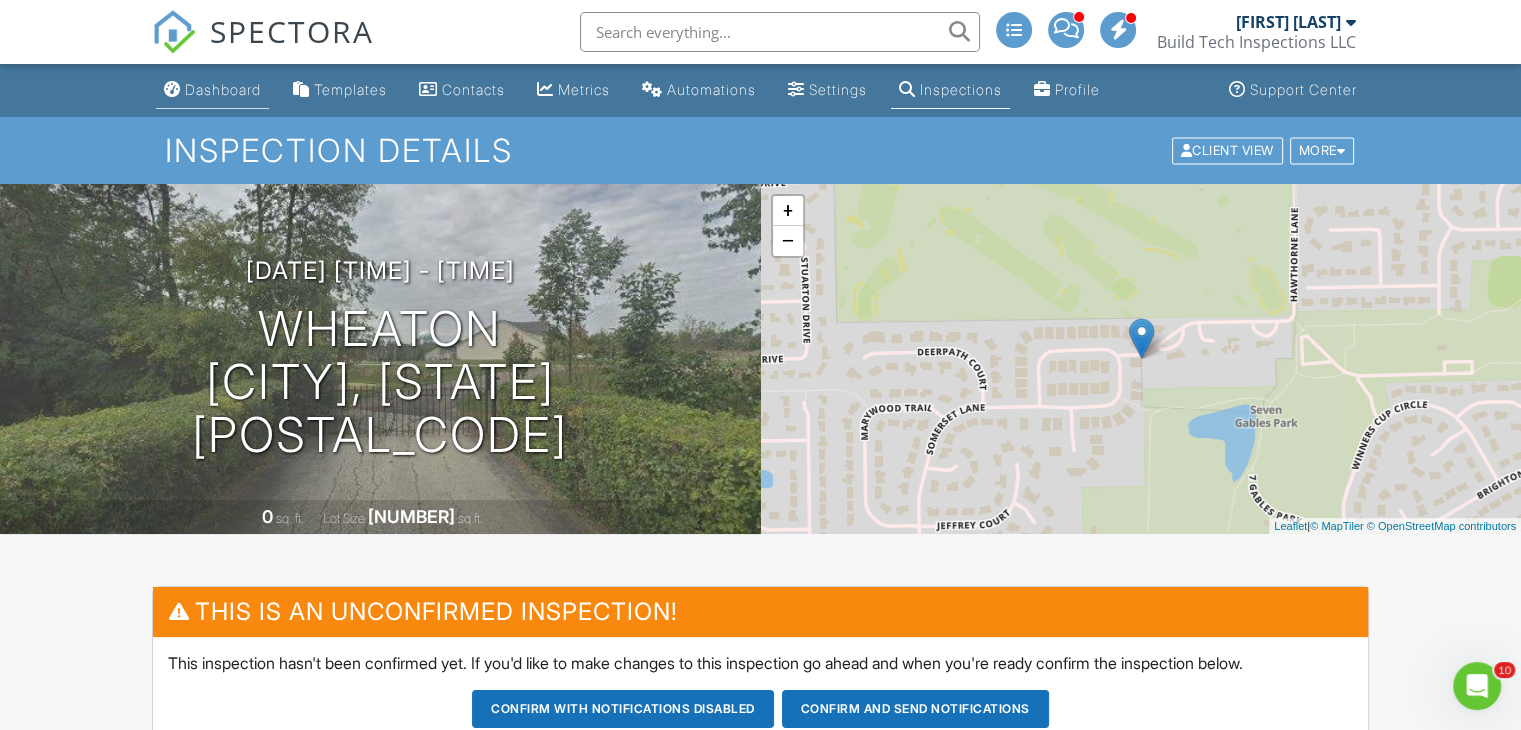 click on "Dashboard" at bounding box center [223, 89] 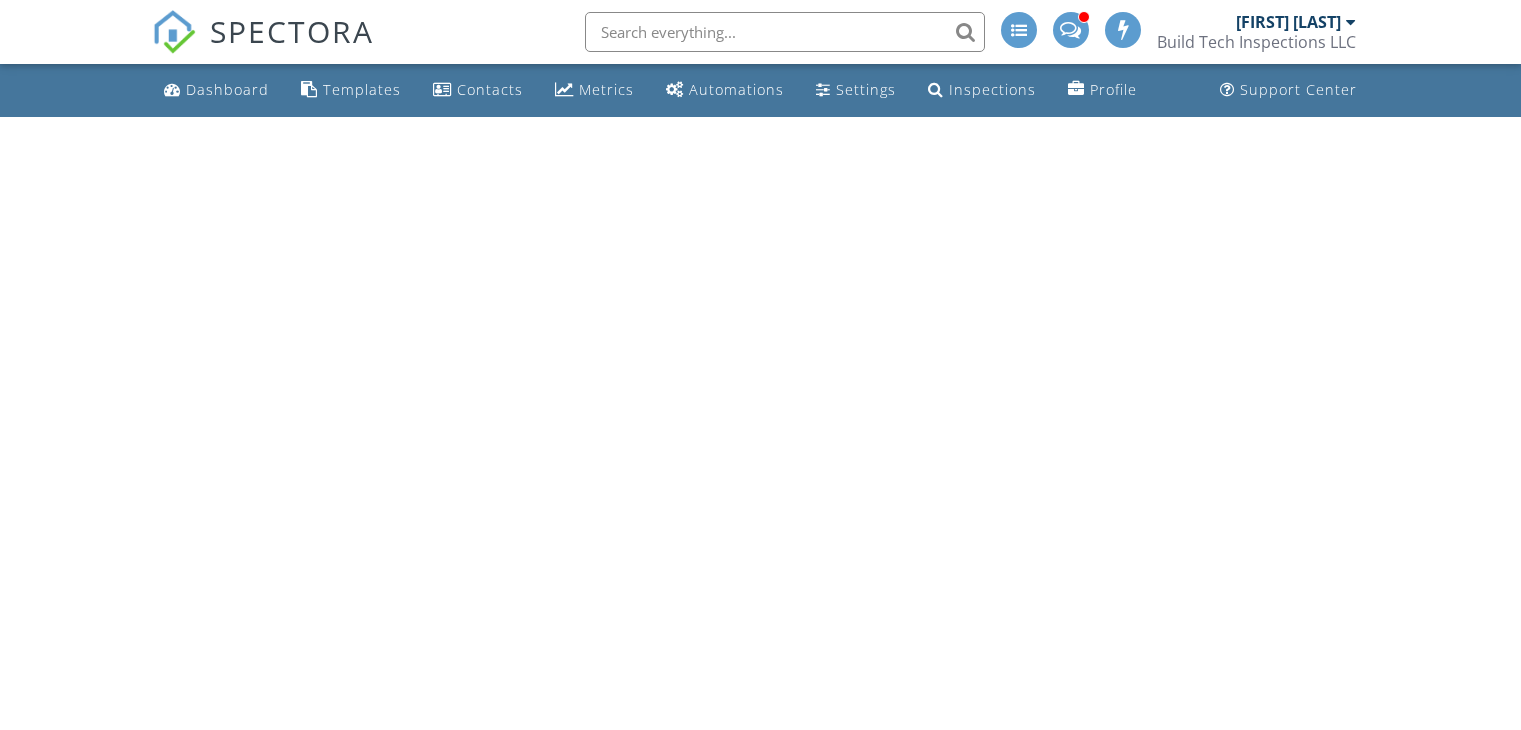 scroll, scrollTop: 0, scrollLeft: 0, axis: both 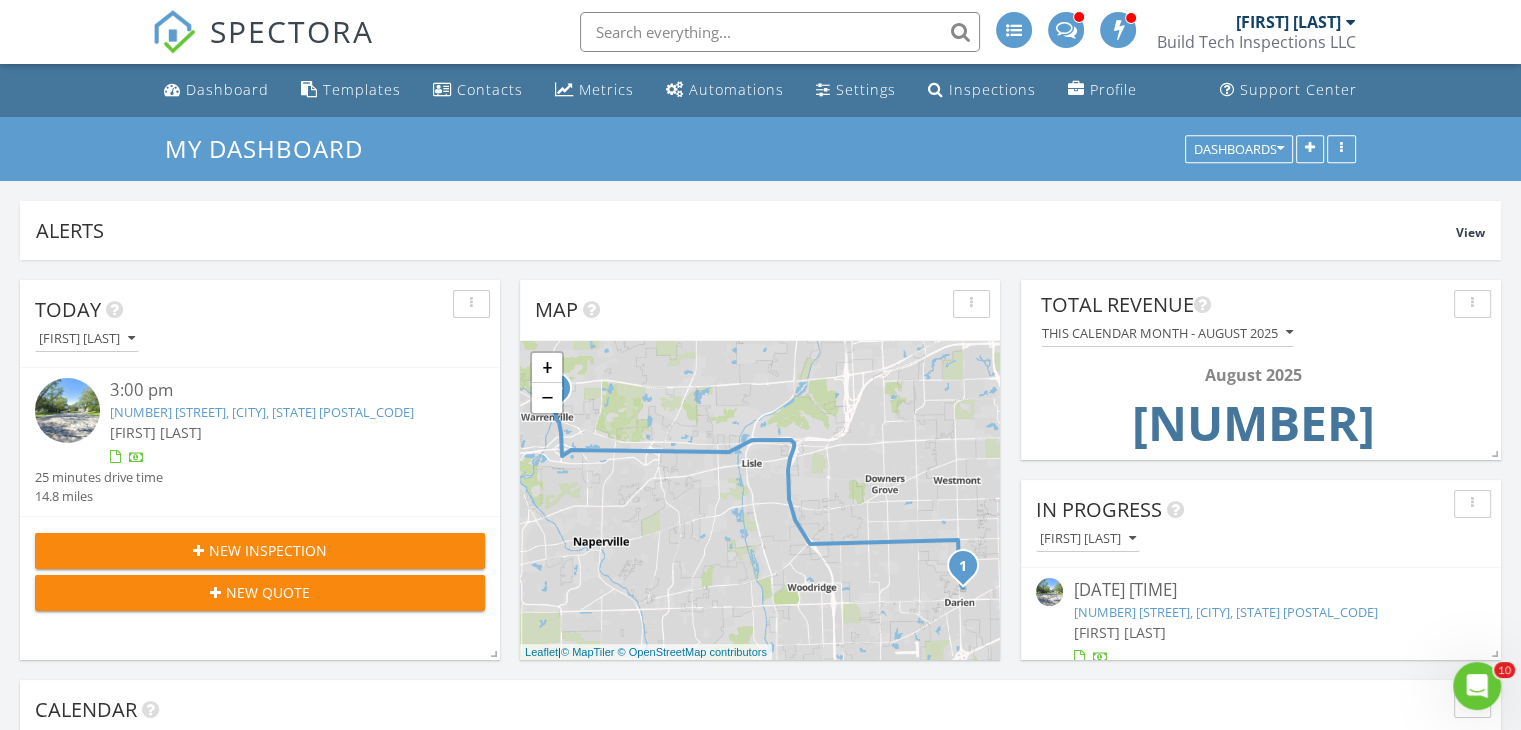 click at bounding box center [780, 32] 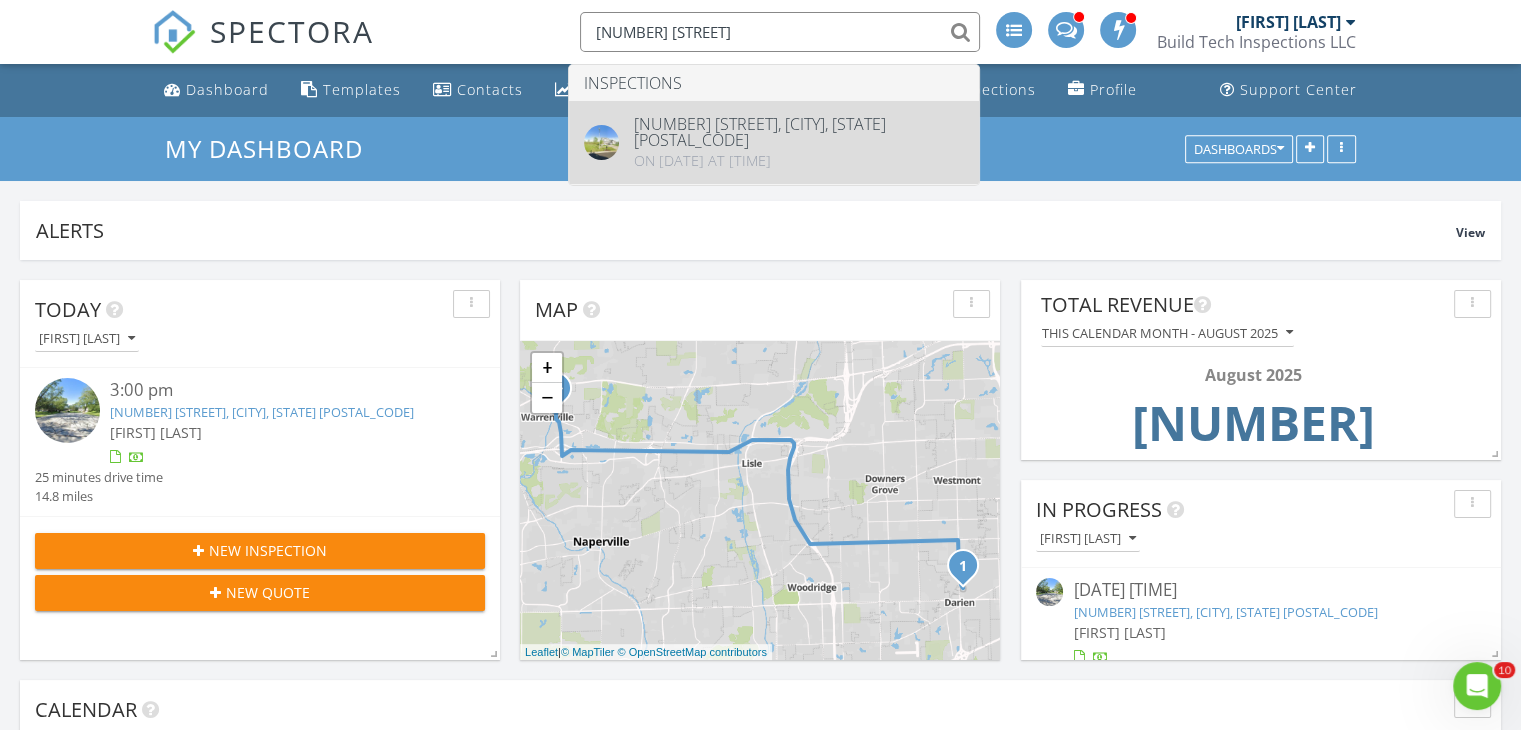 type on "2864 cryder w" 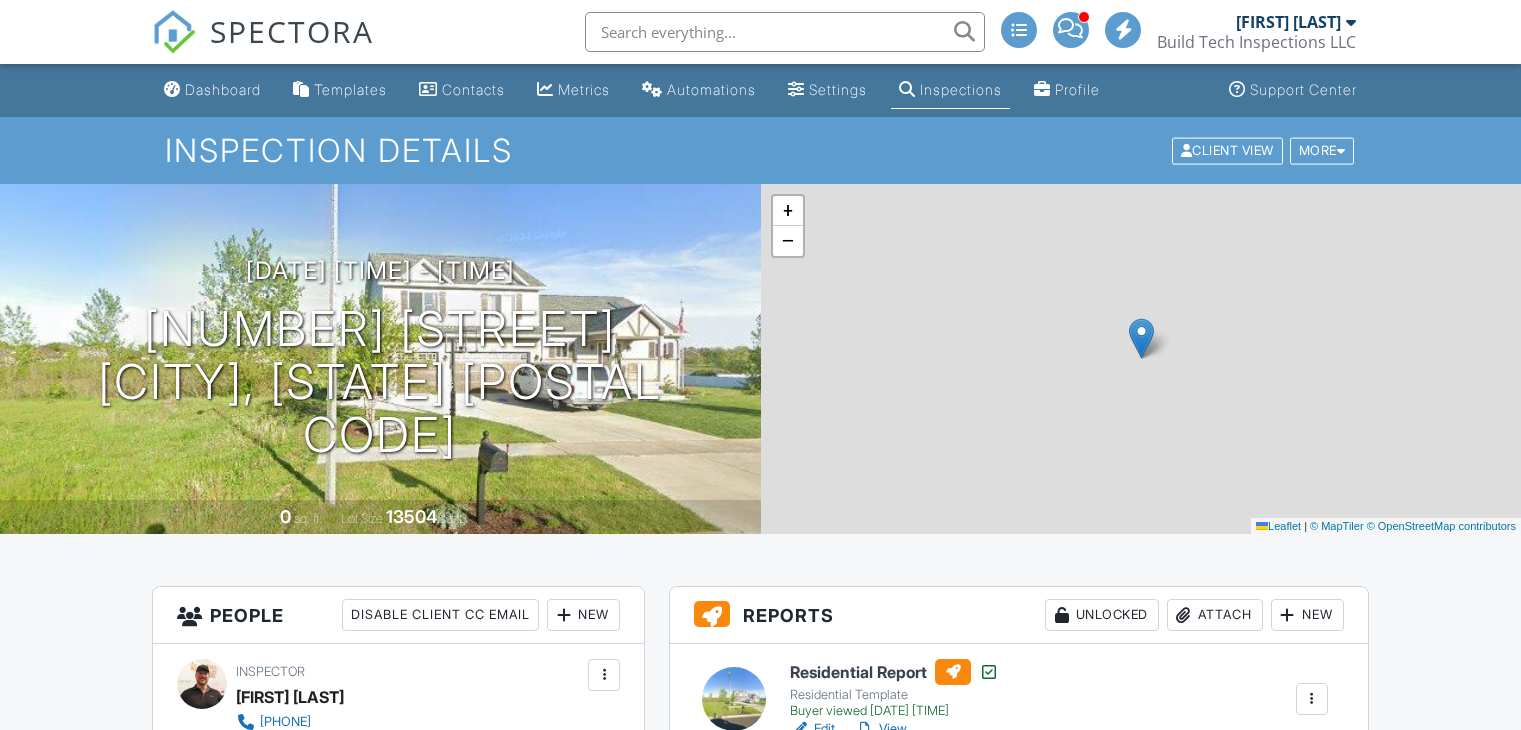 scroll, scrollTop: 0, scrollLeft: 0, axis: both 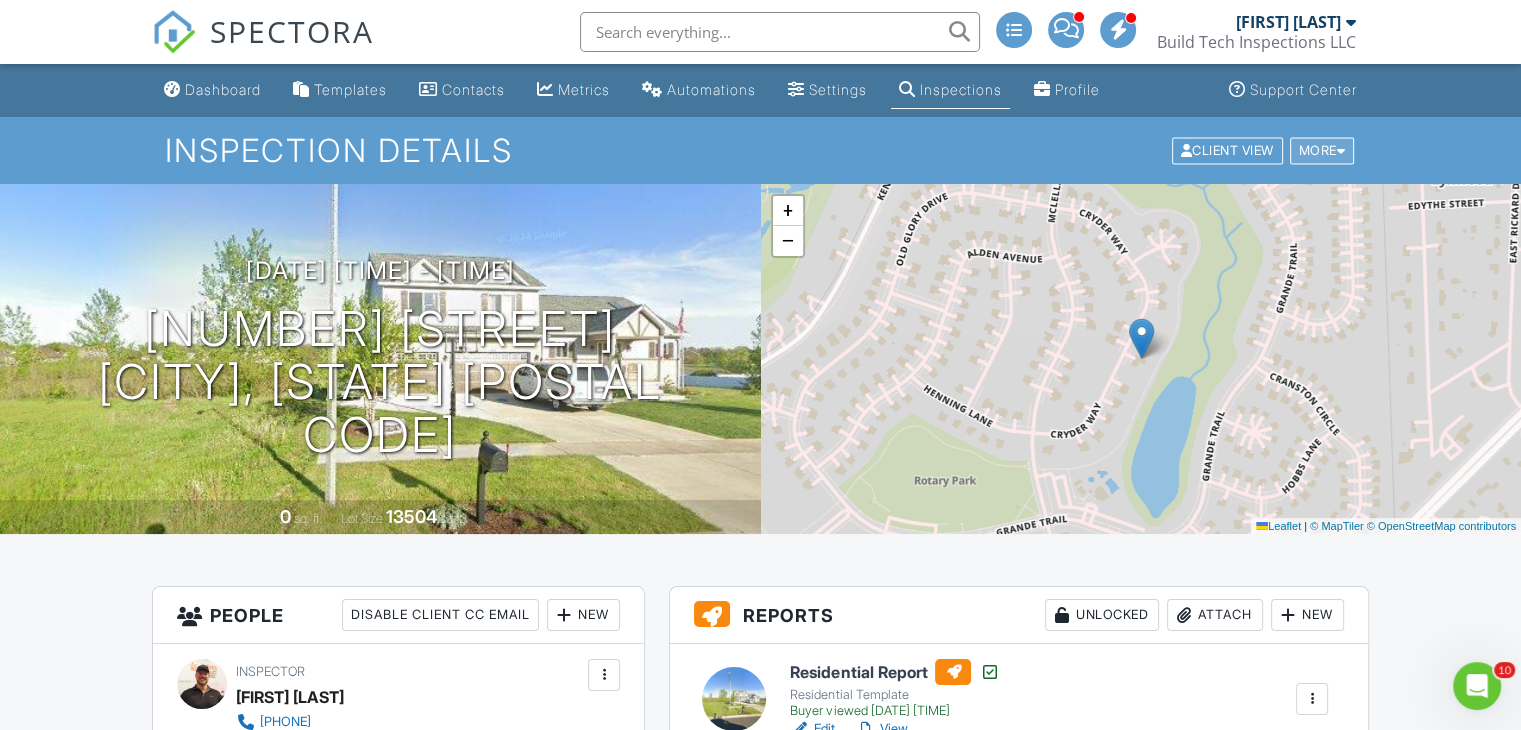 click on "More" at bounding box center [1322, 150] 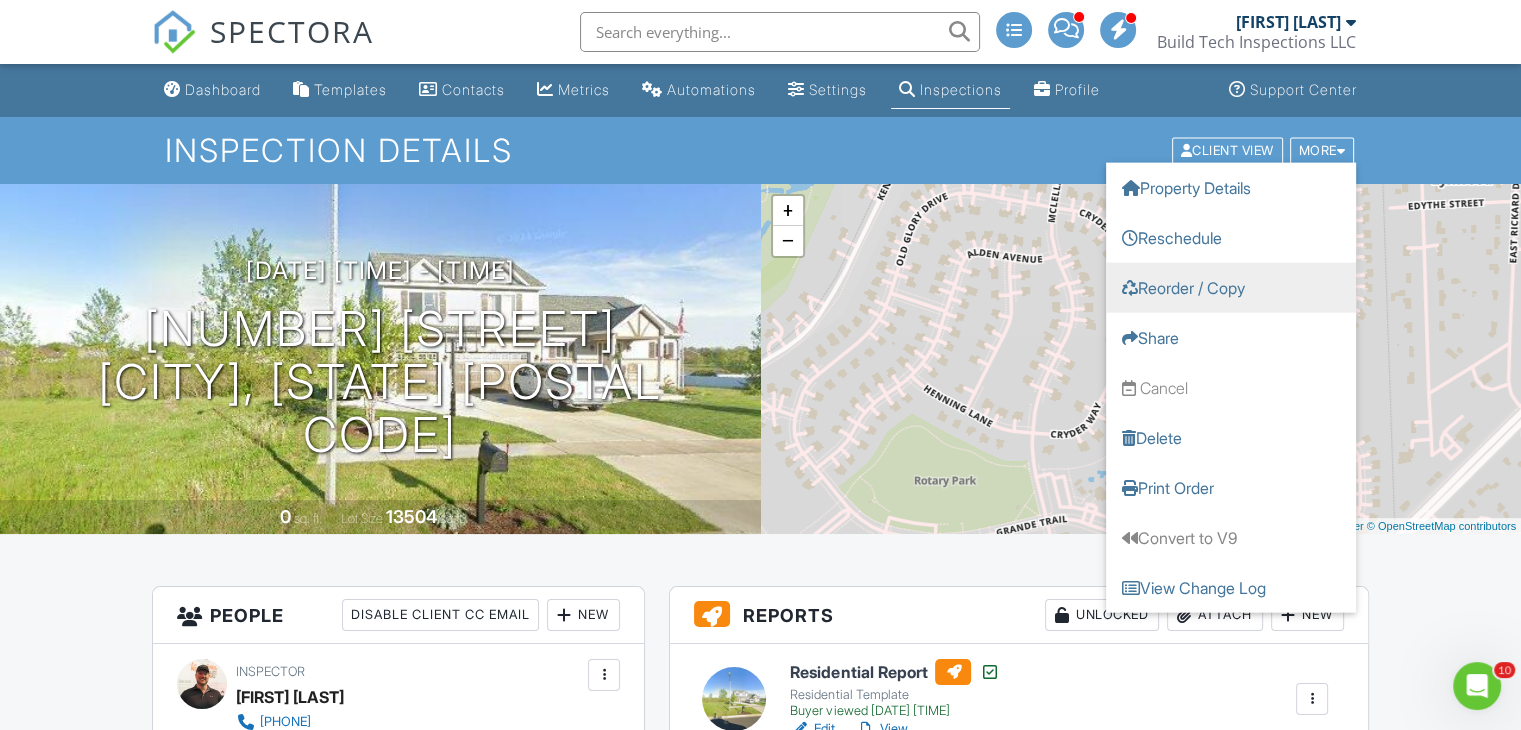 click on "Reorder / Copy" at bounding box center (1231, 287) 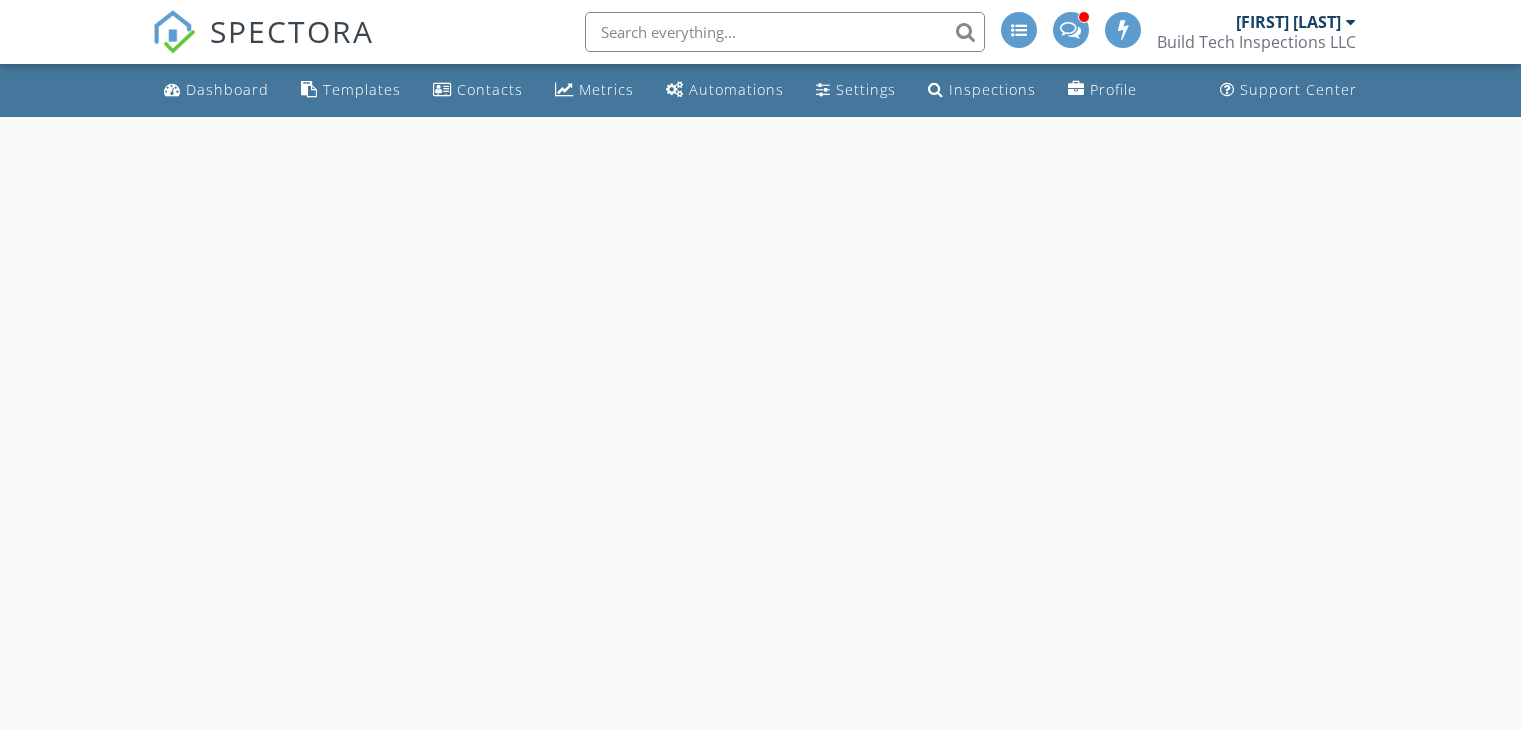 scroll, scrollTop: 0, scrollLeft: 0, axis: both 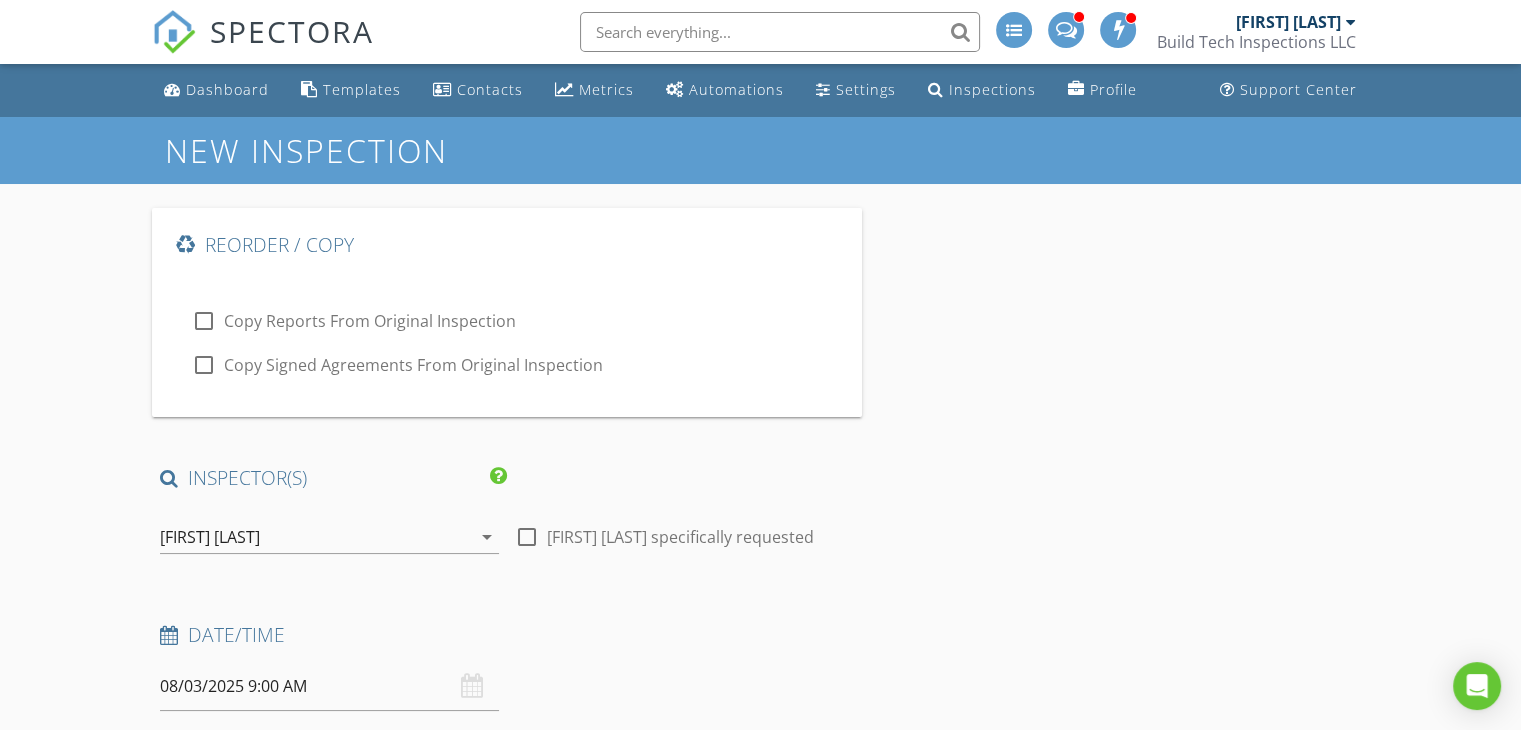 type on "Nicole" 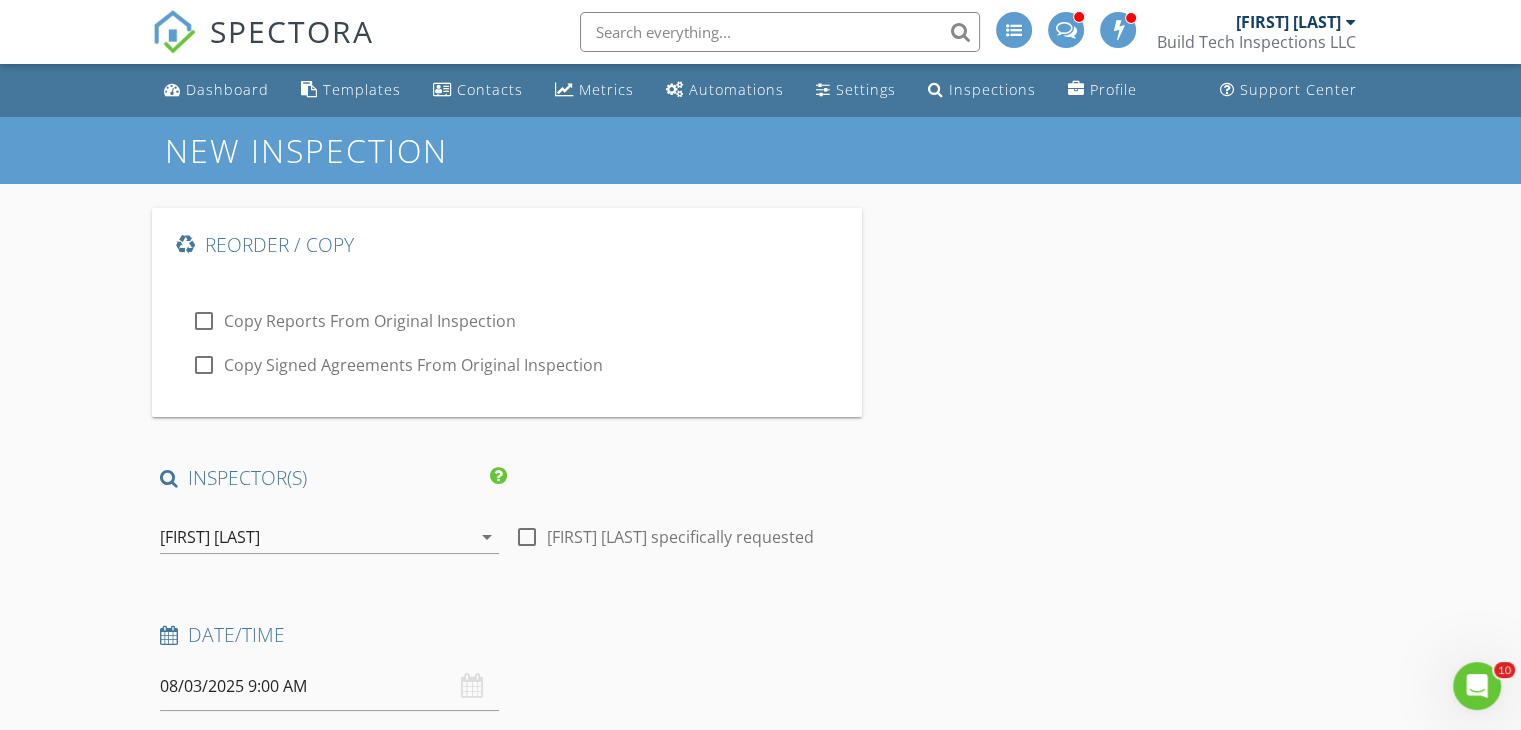 scroll, scrollTop: 0, scrollLeft: 0, axis: both 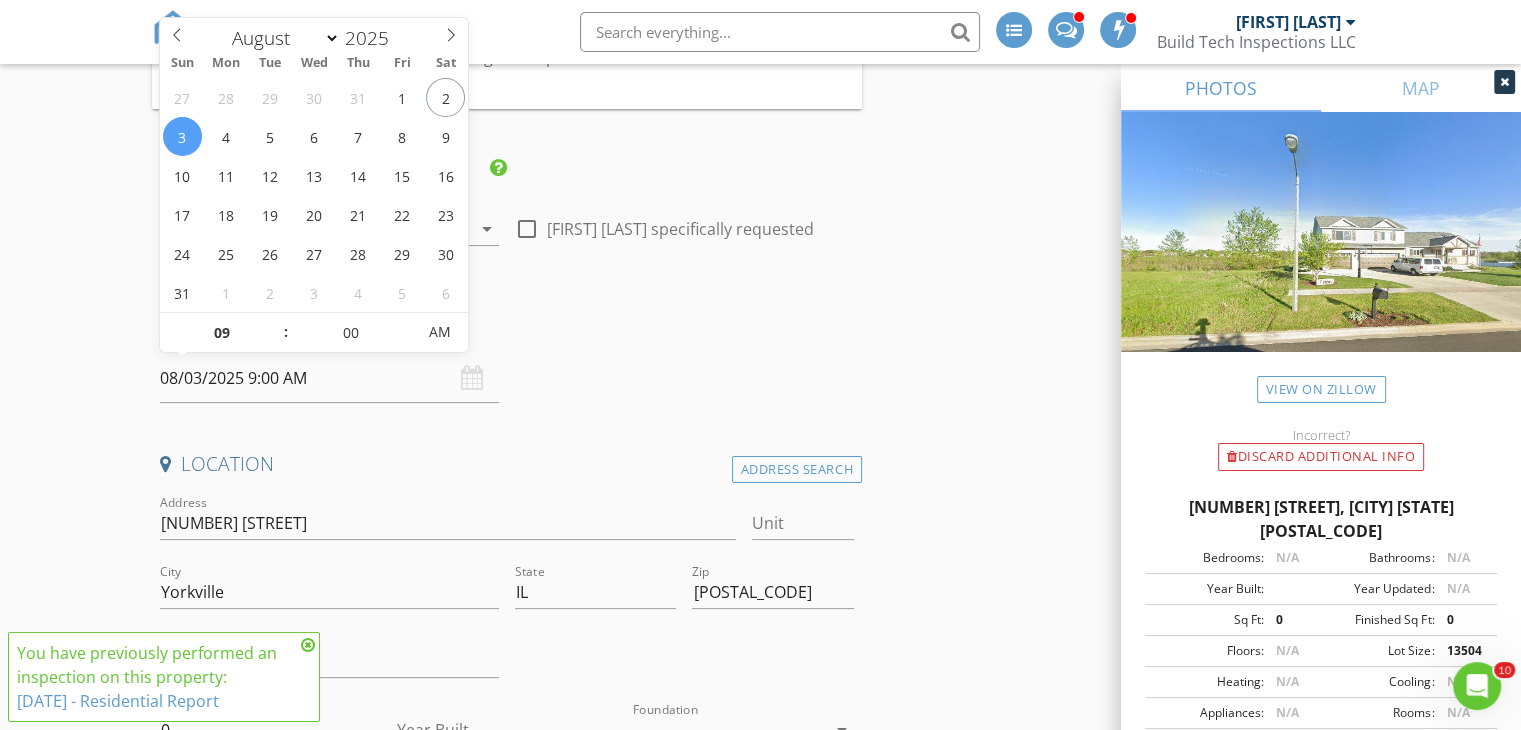 click on "08/03/2025 9:00 AM" at bounding box center (329, 378) 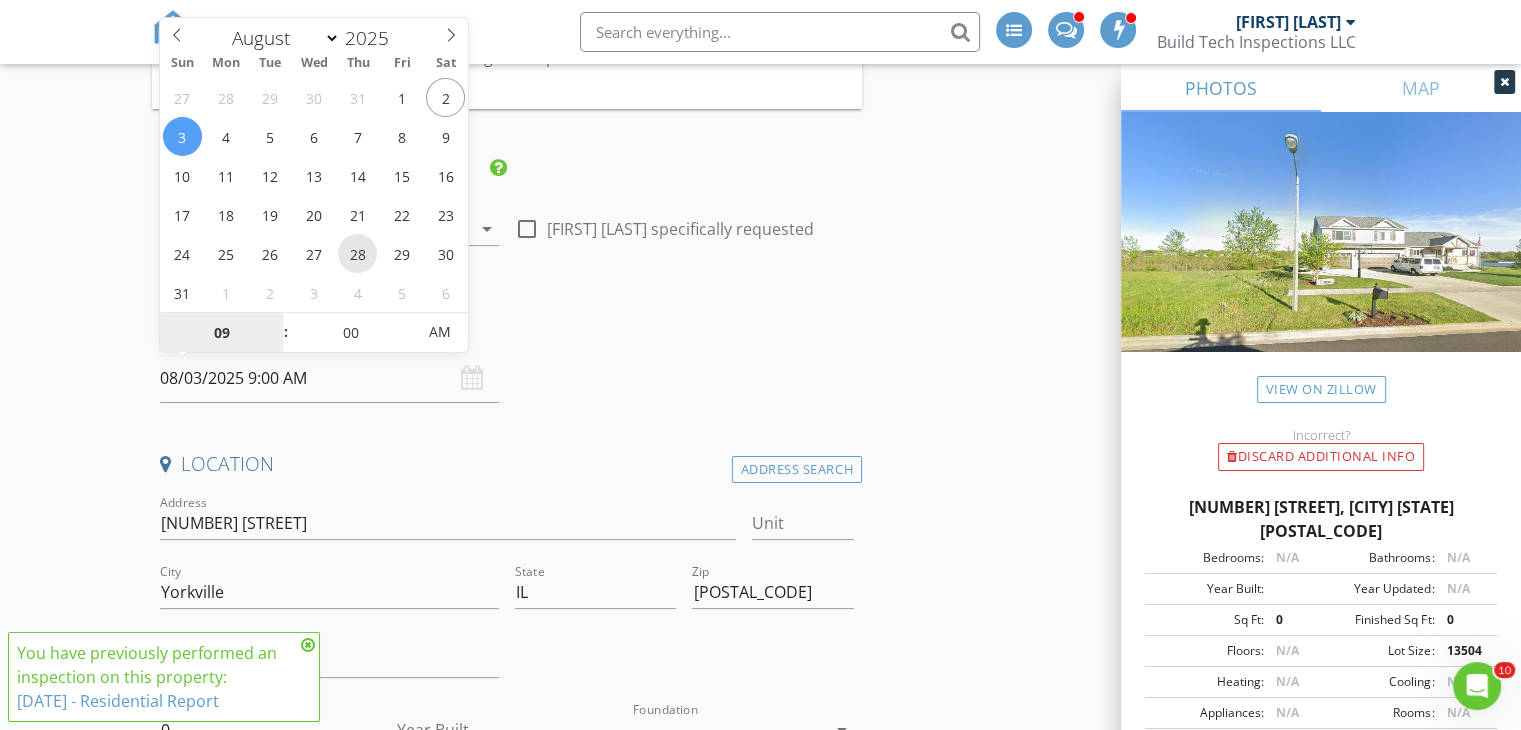 type on "08/28/2025 9:00 AM" 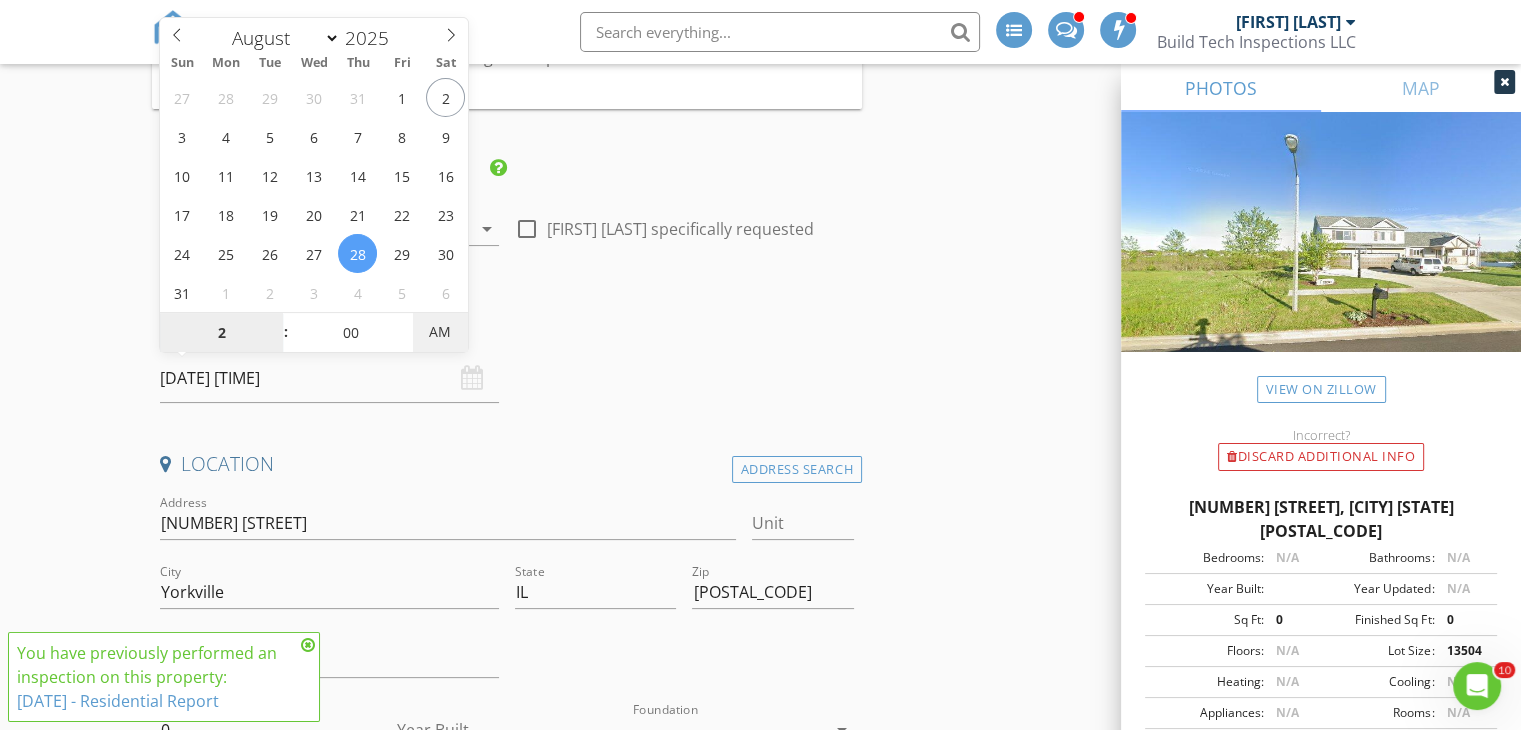 type on "02" 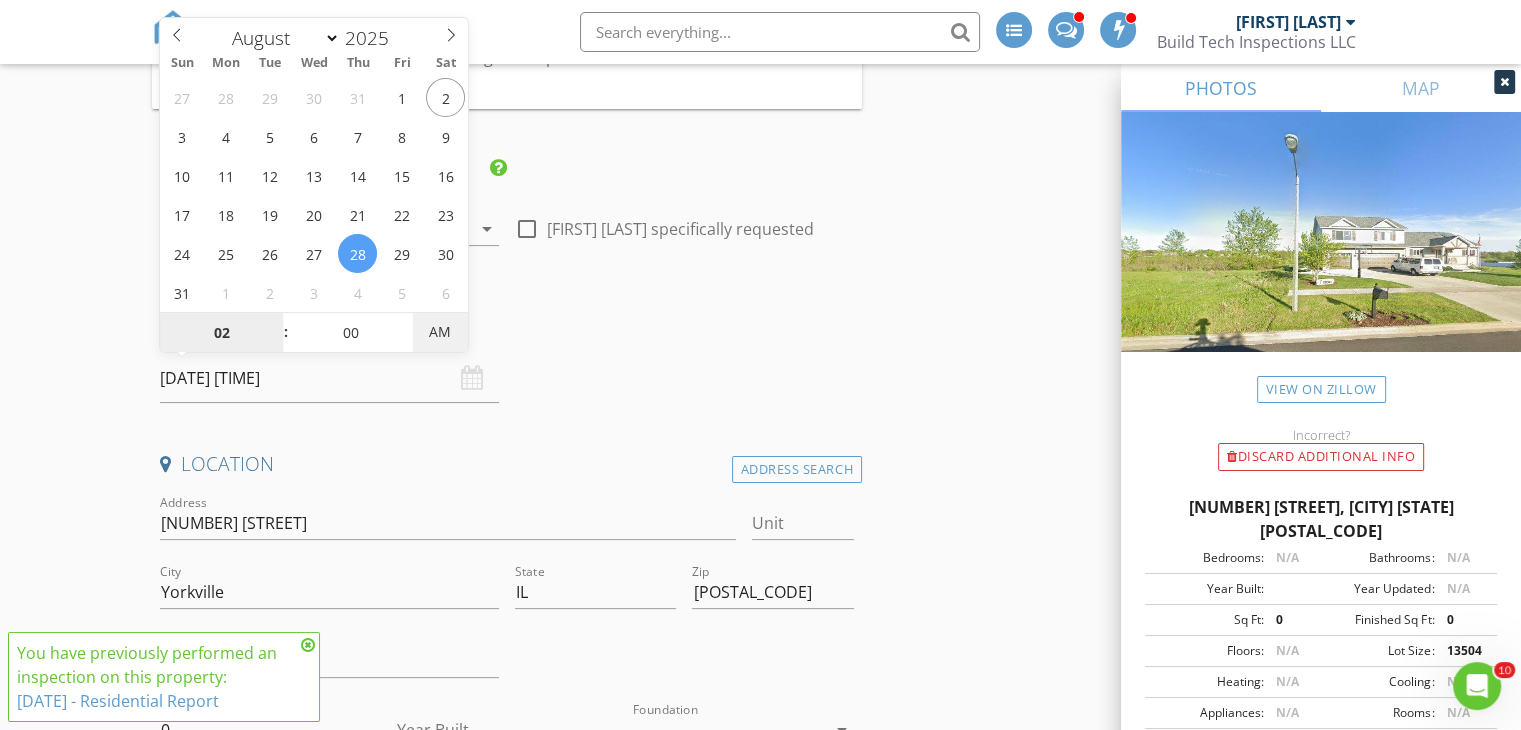 click on "AM" at bounding box center (440, 332) 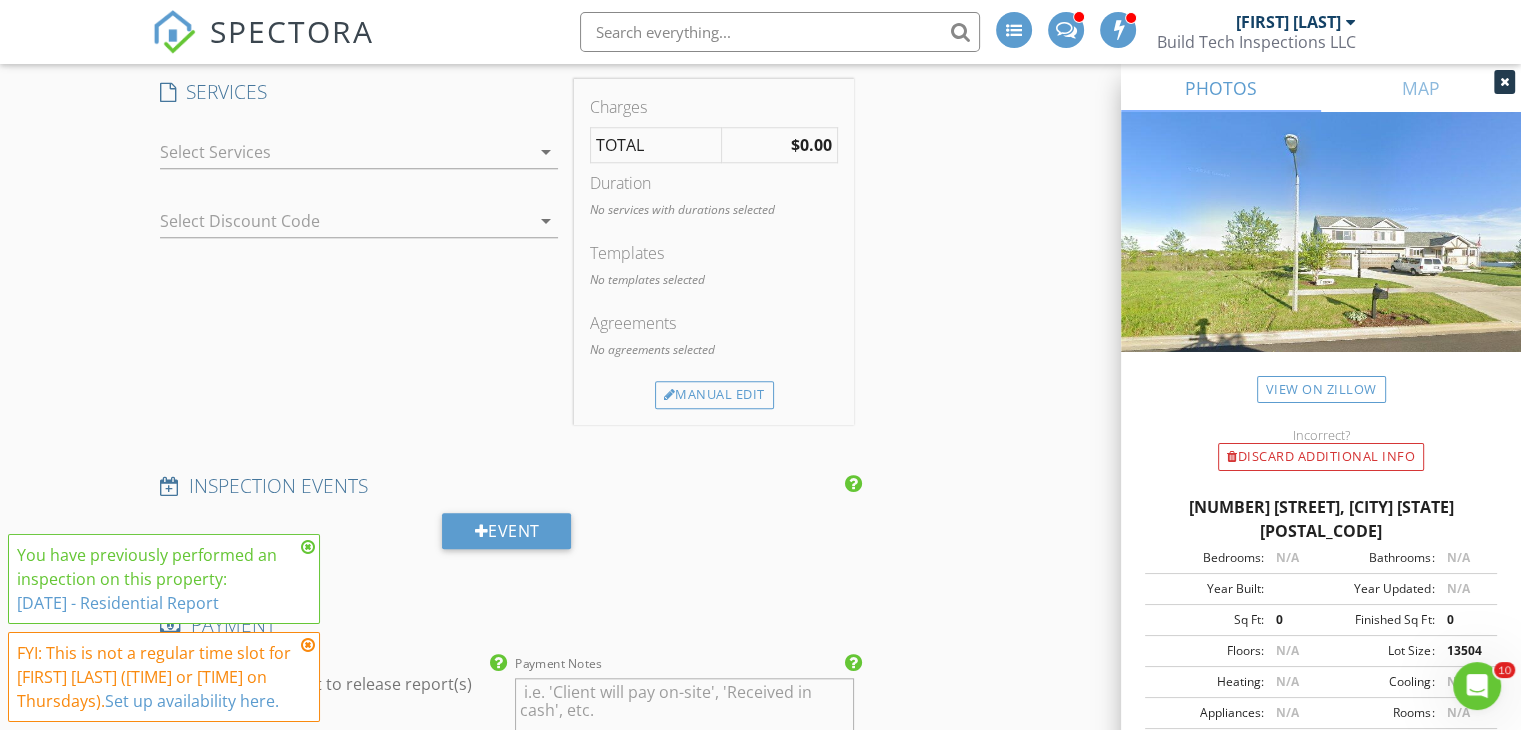 scroll, scrollTop: 1776, scrollLeft: 0, axis: vertical 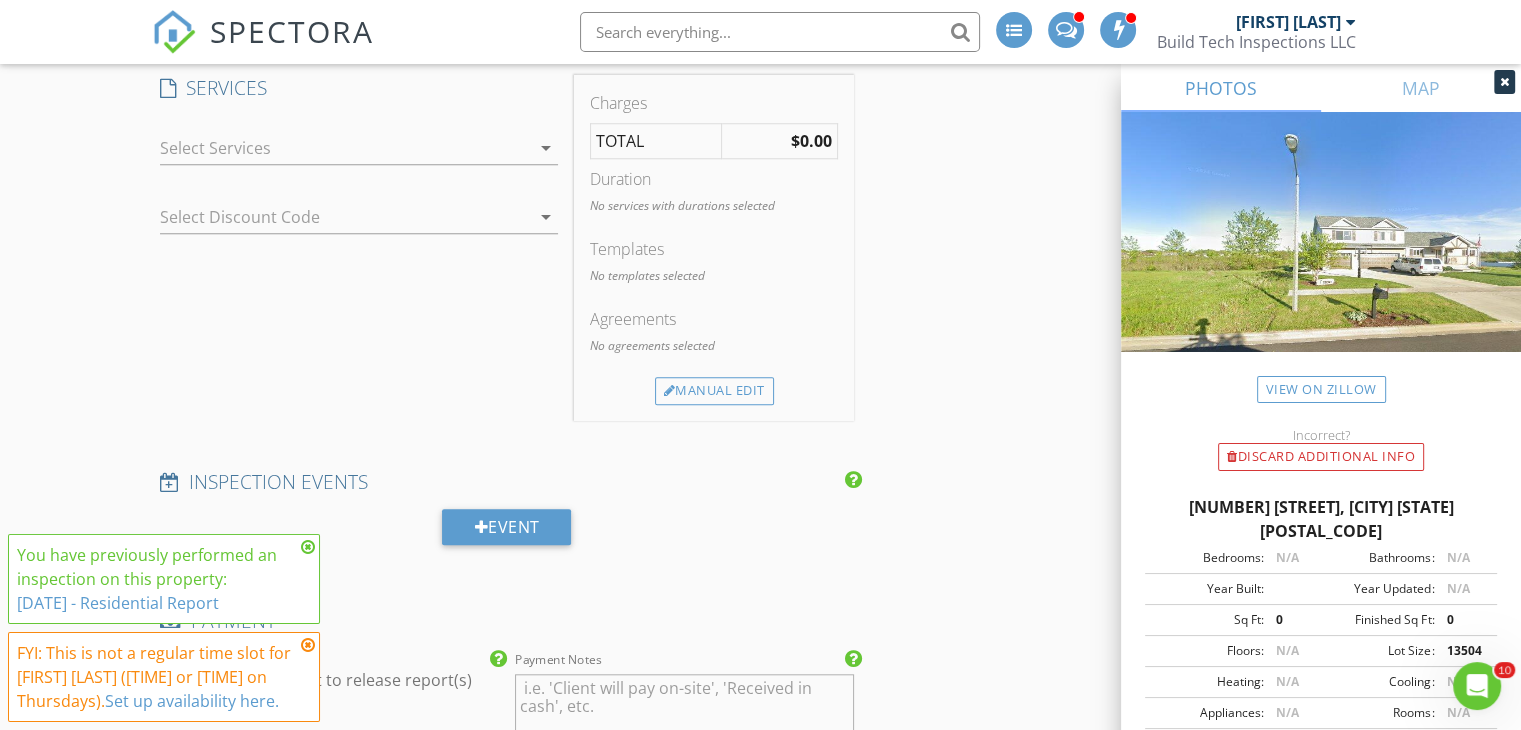 type on "02" 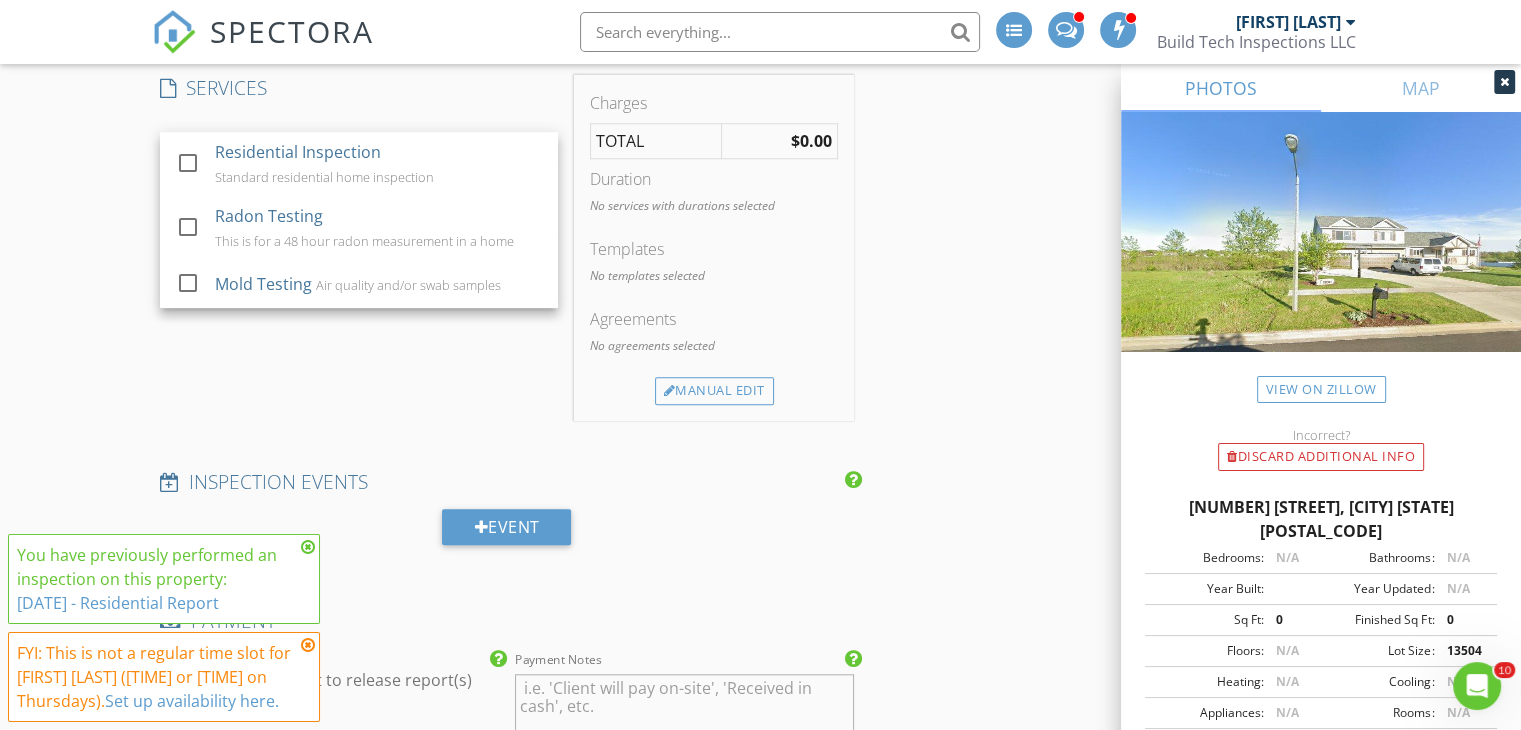click on "Residential Inspection   Standard residential home inspection" at bounding box center (379, 164) 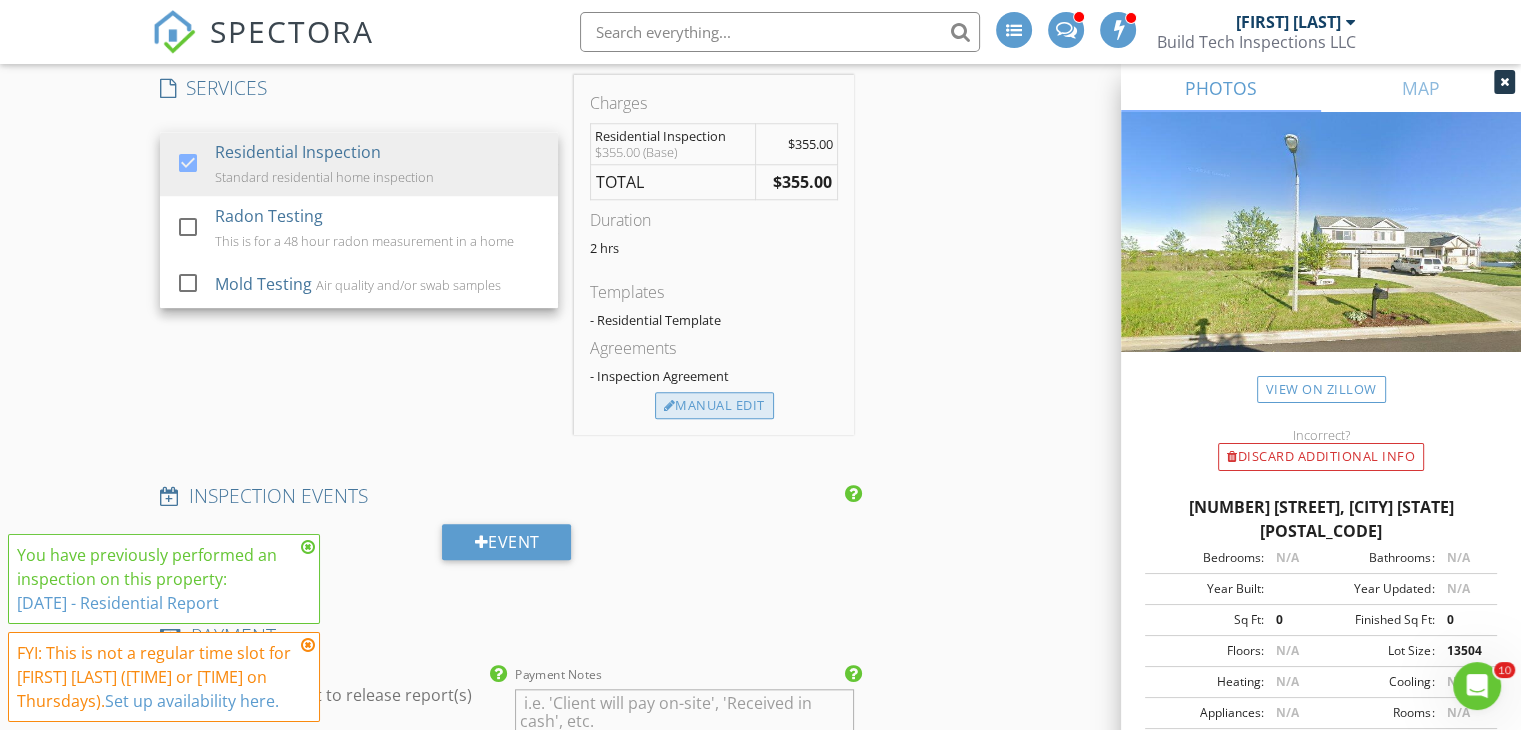 click on "Manual Edit" at bounding box center (714, 406) 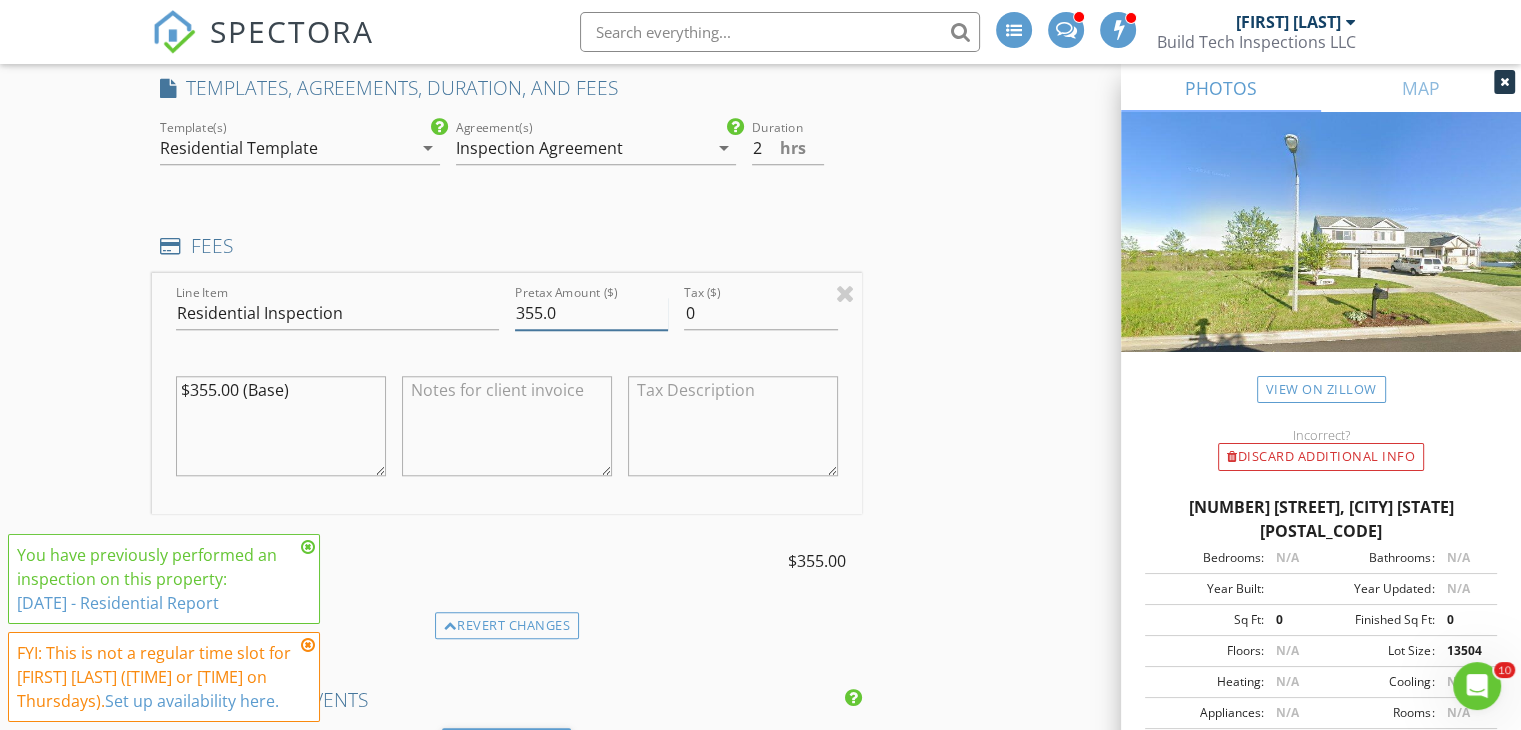 click on "355.0" at bounding box center (591, 313) 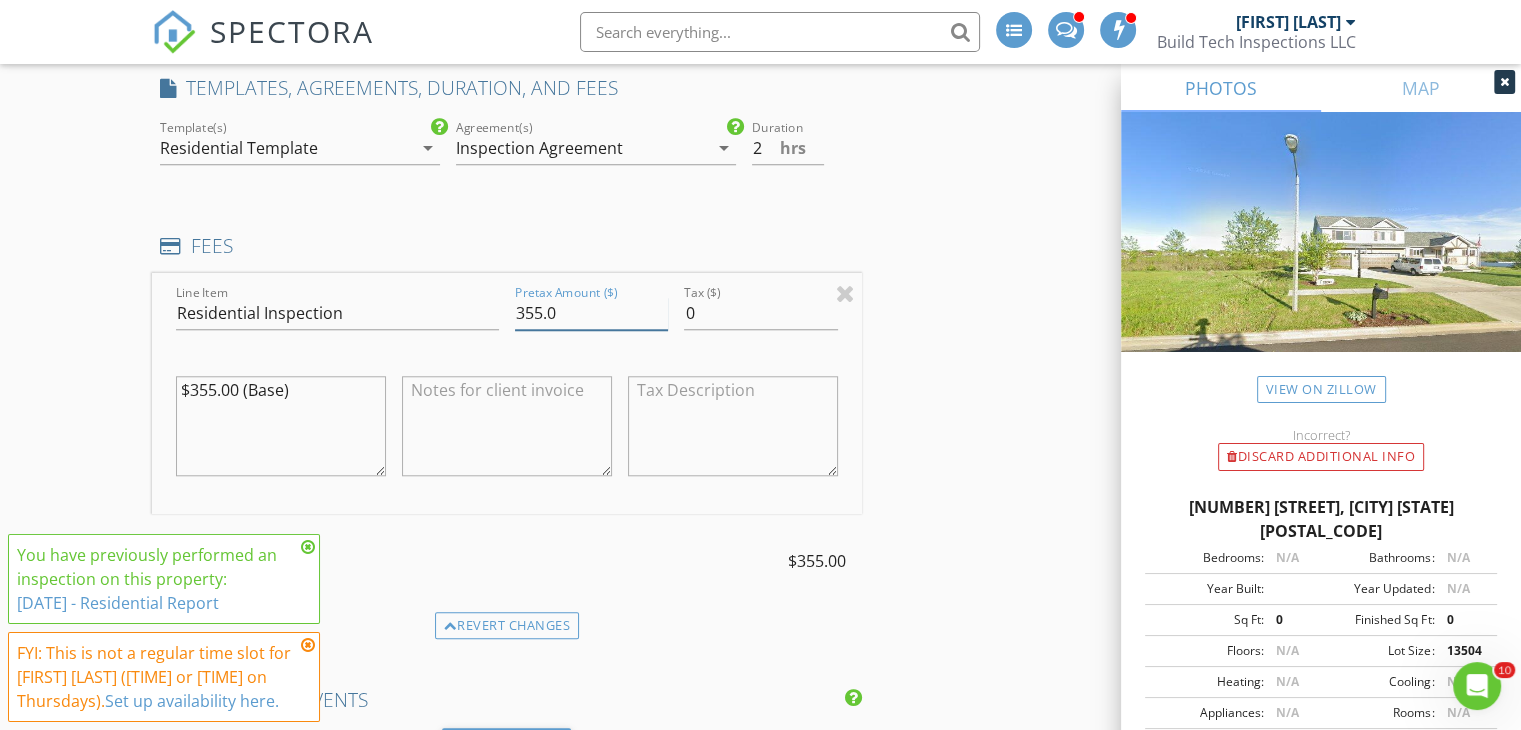 click on "355.0" at bounding box center (591, 313) 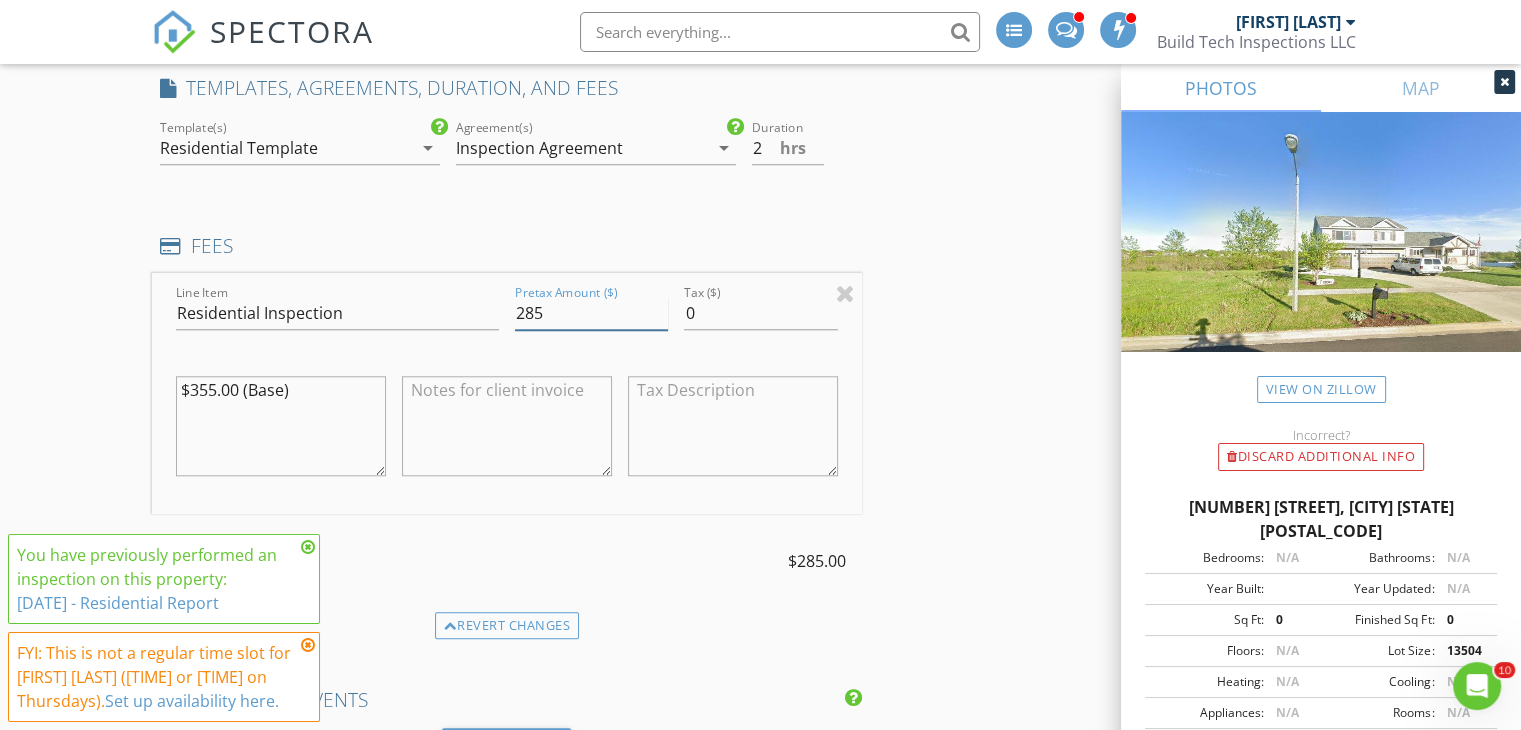 type on "285" 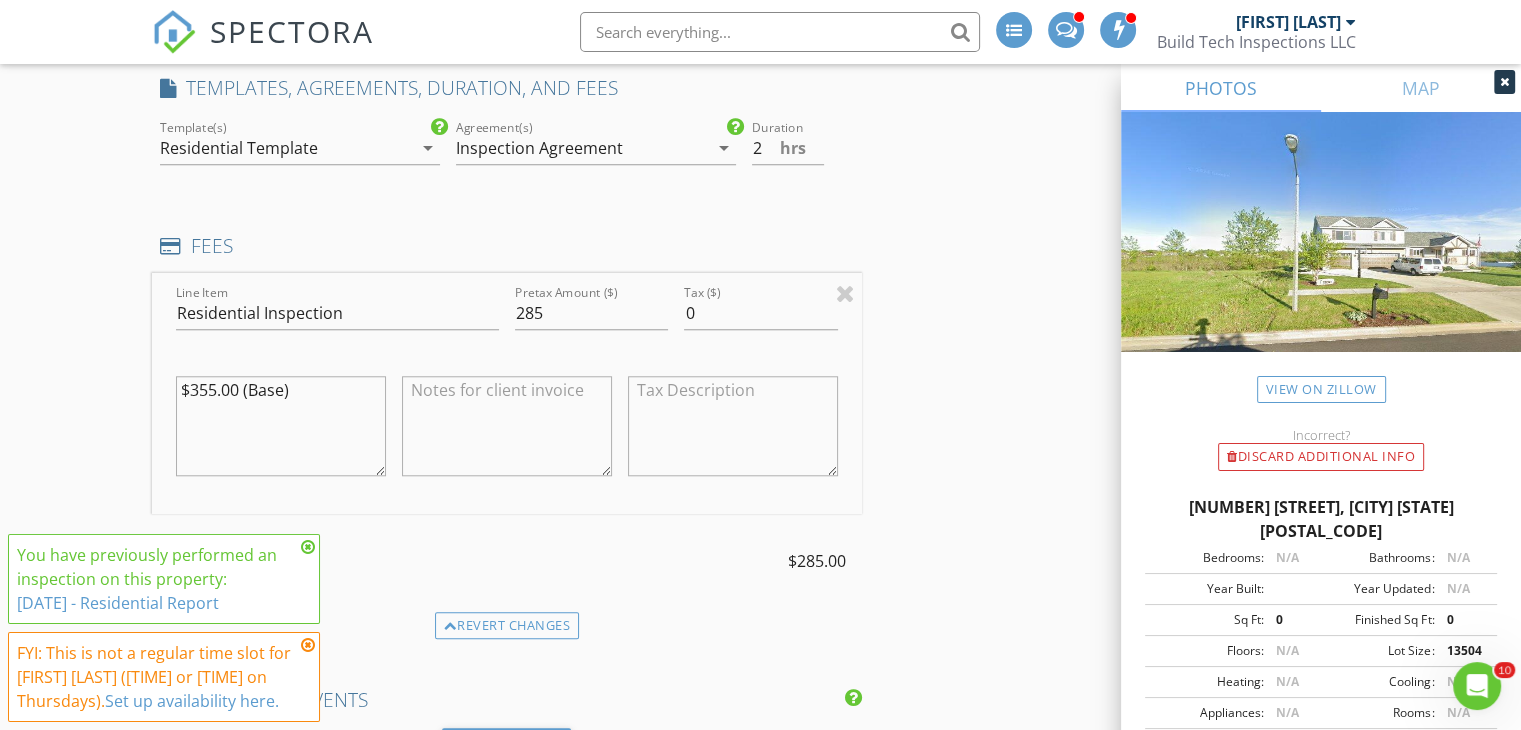 click on "Reorder / Copy
check_box_outline_blank Copy Reports From Original Inspection   check_box_outline_blank Copy Signed Agreements From Original Inspection
INSPECTOR(S)
check_box   Erik Wegscheid   PRIMARY   Erik Wegscheid arrow_drop_down   check_box_outline_blank Erik Wegscheid specifically requested
Date/Time
08/28/2025 2:00 PM
Location
Address Search       Address 2864 Cryder Way   Unit   City Yorkville   State IL   Zip 60560   County Kendall     Square Feet 0   Year Built   Foundation arrow_drop_down     Erik Wegscheid     20.9 miles     (33 minutes)
client
check_box Enable Client CC email for this inspection   Client Search     check_box_outline_blank Client is a Company/Organization     First Name Nicole   Last Name Camisa   Email jamescamisa@att.net   CC Email   Phone         Tags         Notes   Private Notes          check_box" at bounding box center (760, 592) 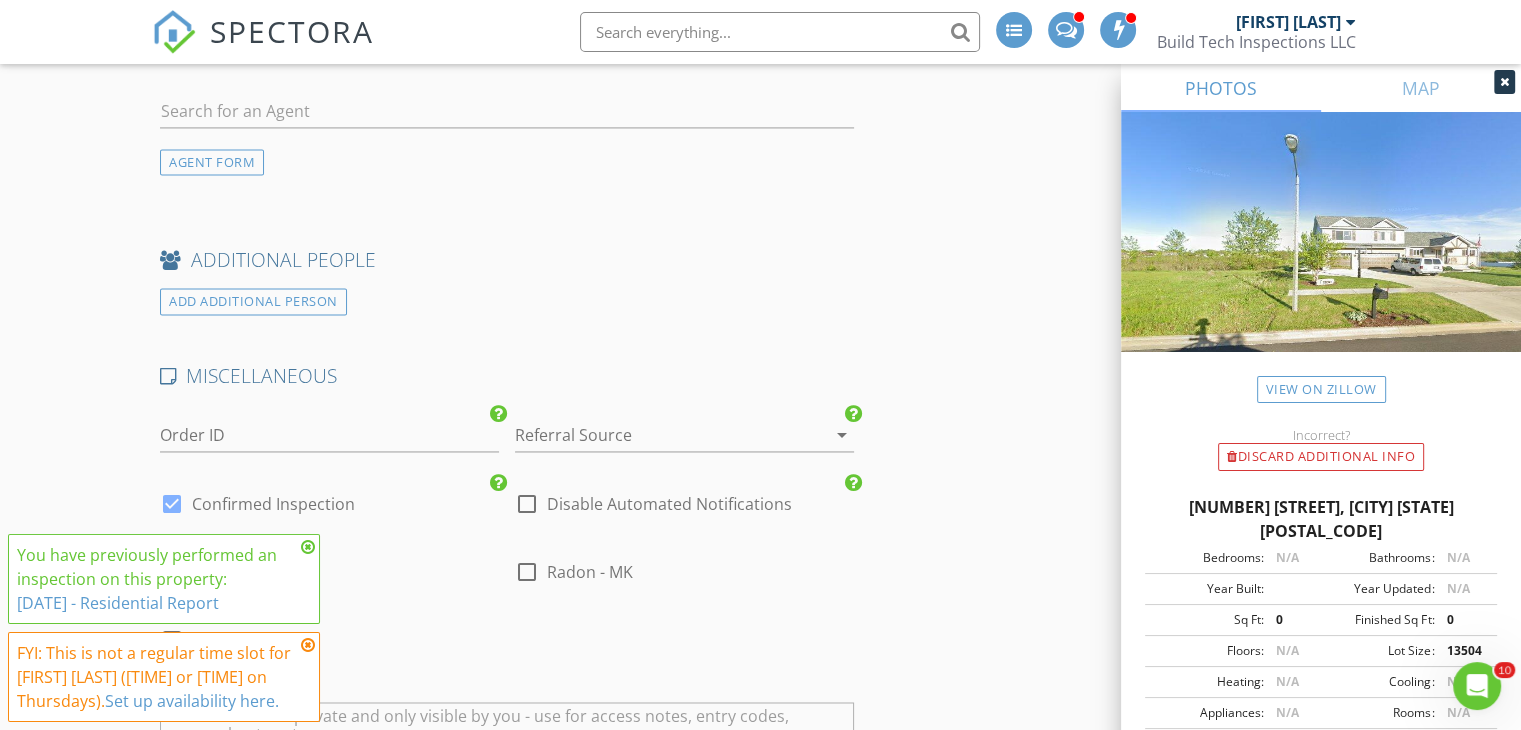 scroll, scrollTop: 3239, scrollLeft: 0, axis: vertical 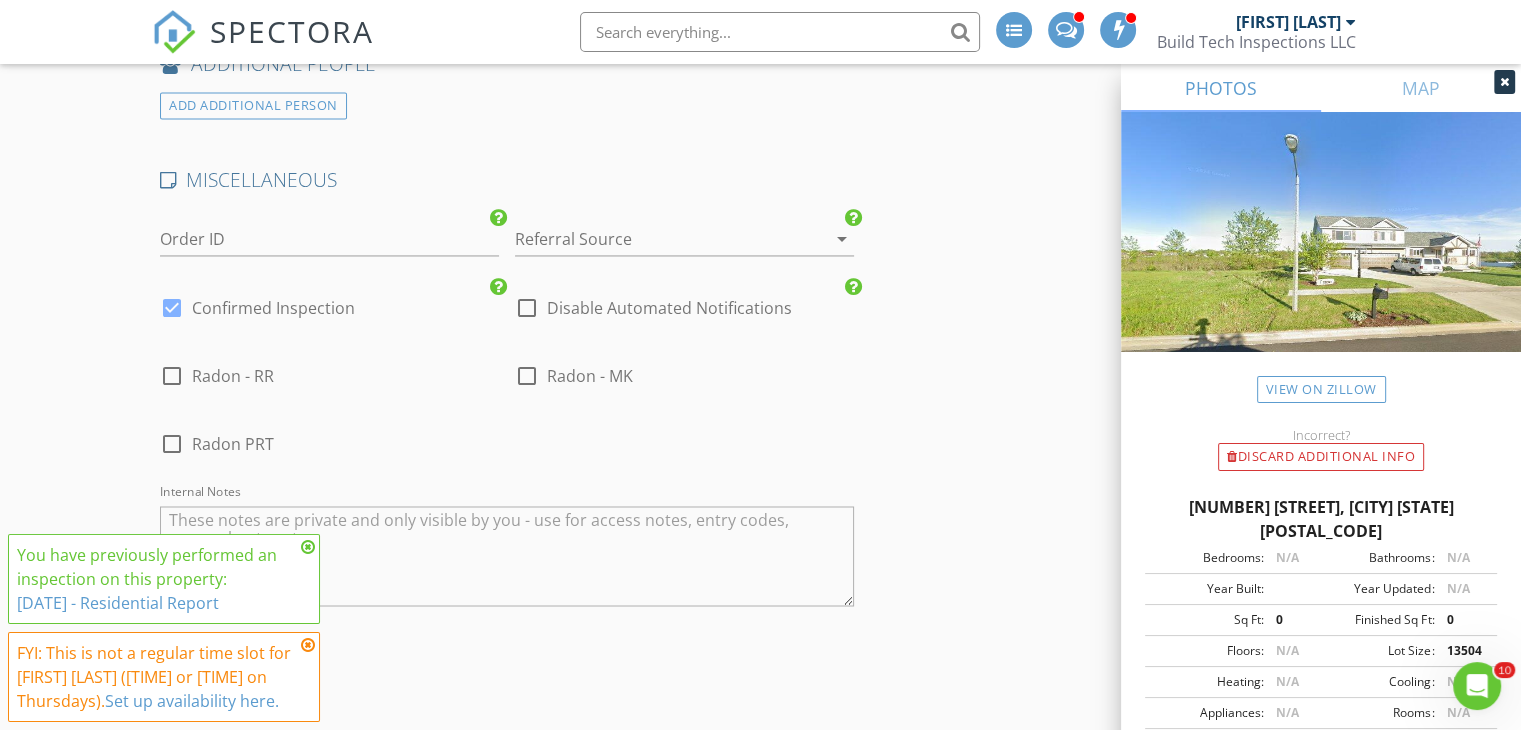 click on "Confirmed Inspection" at bounding box center (273, 308) 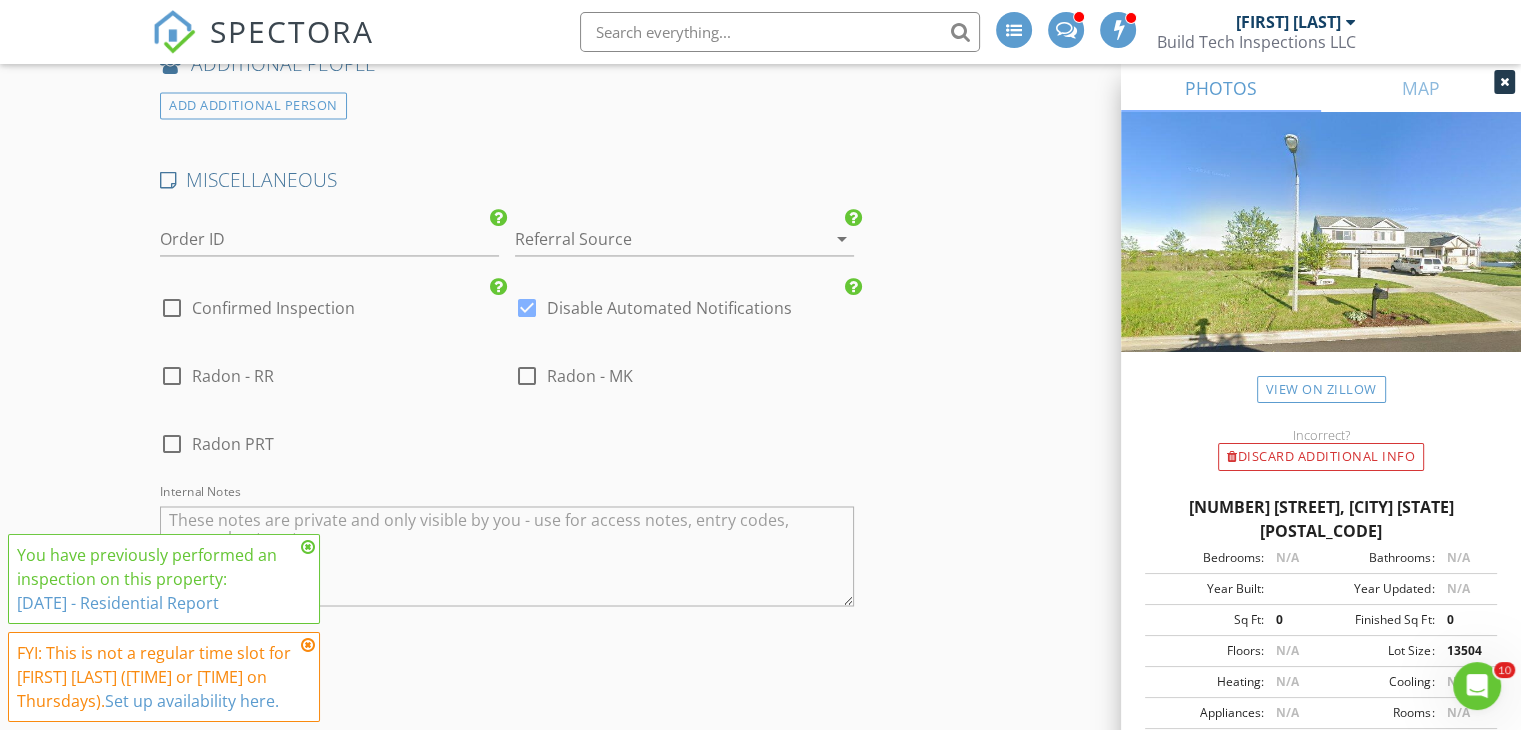 click at bounding box center [656, 239] 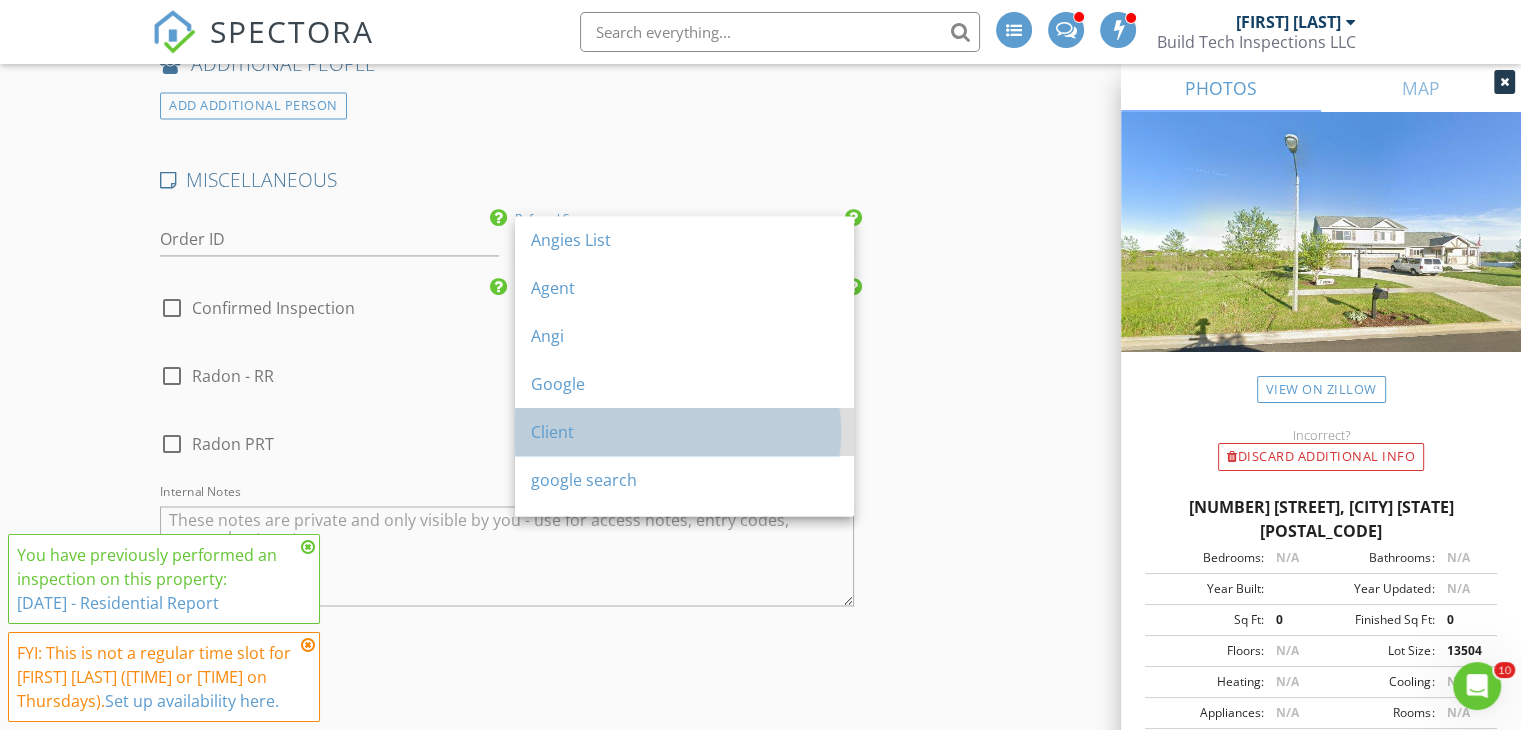 click on "Client" at bounding box center [684, 432] 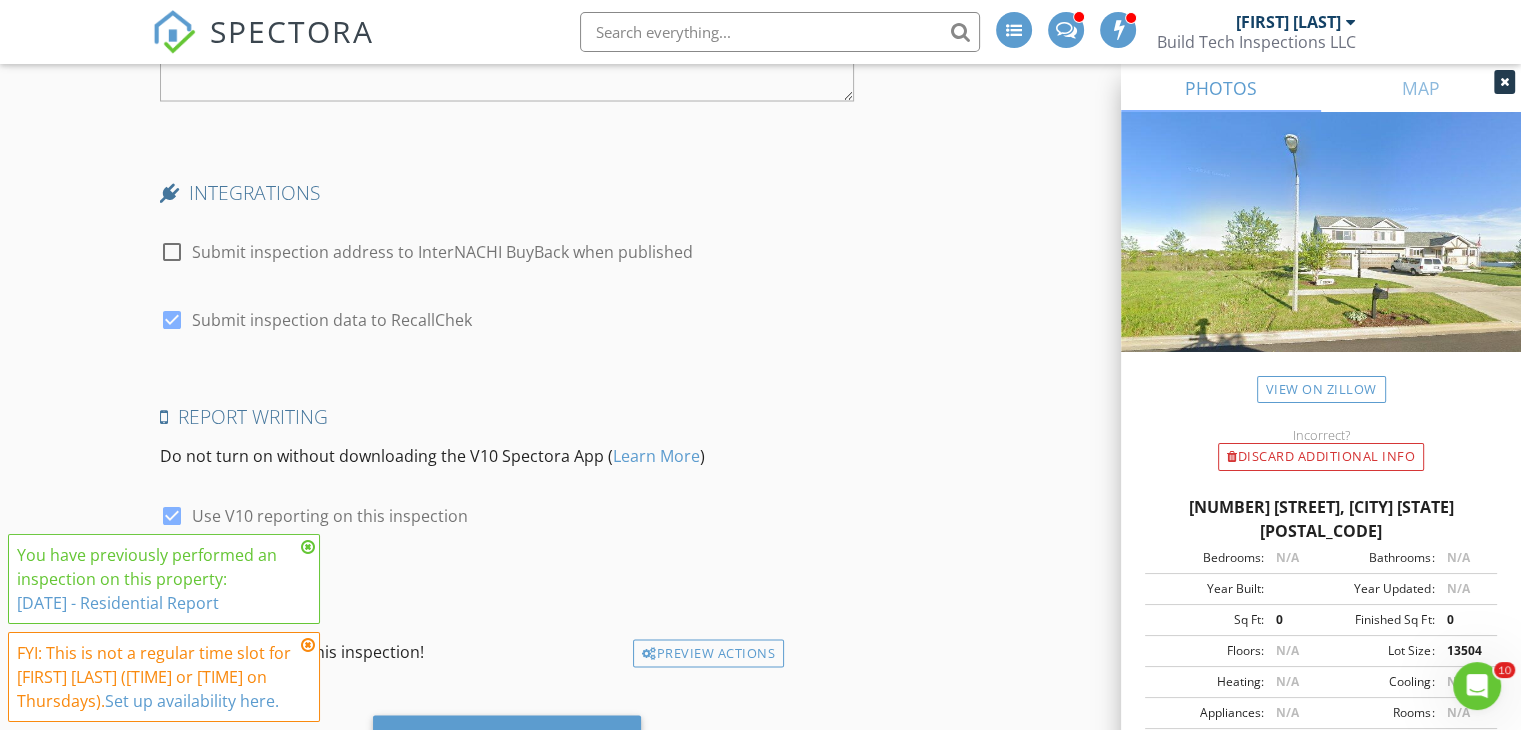 scroll, scrollTop: 3838, scrollLeft: 0, axis: vertical 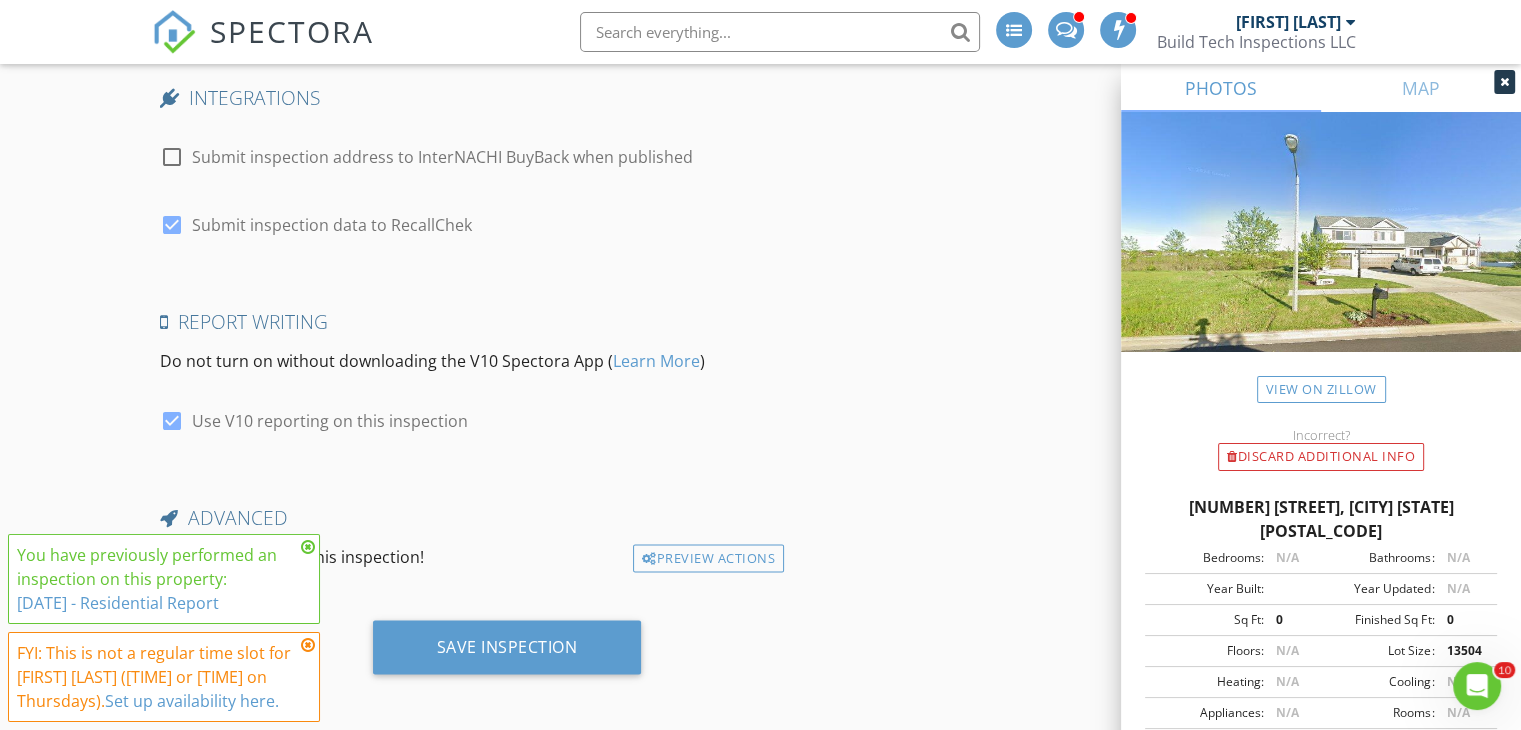 click on "Submit inspection data to RecallChek" at bounding box center [332, 225] 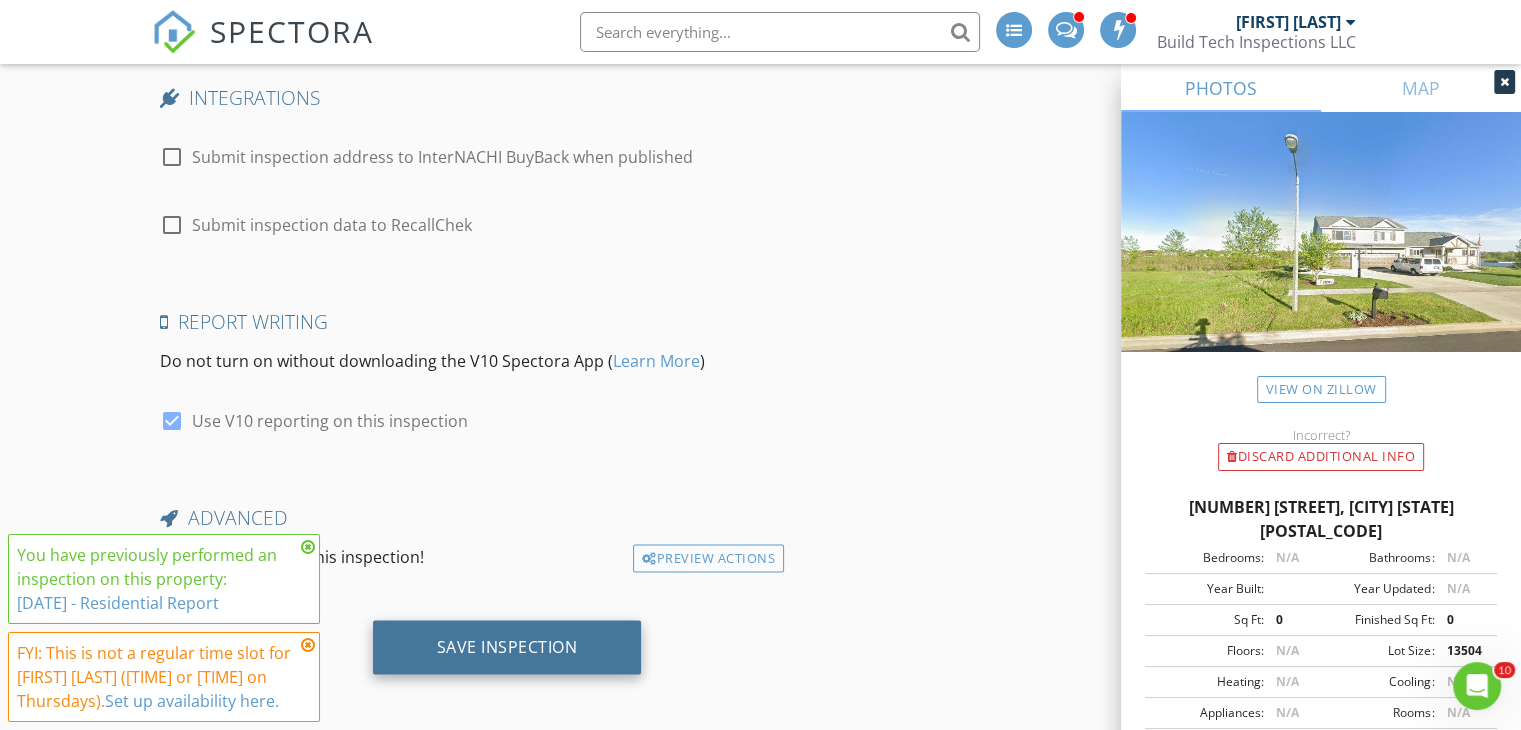 click on "Save Inspection" at bounding box center [507, 648] 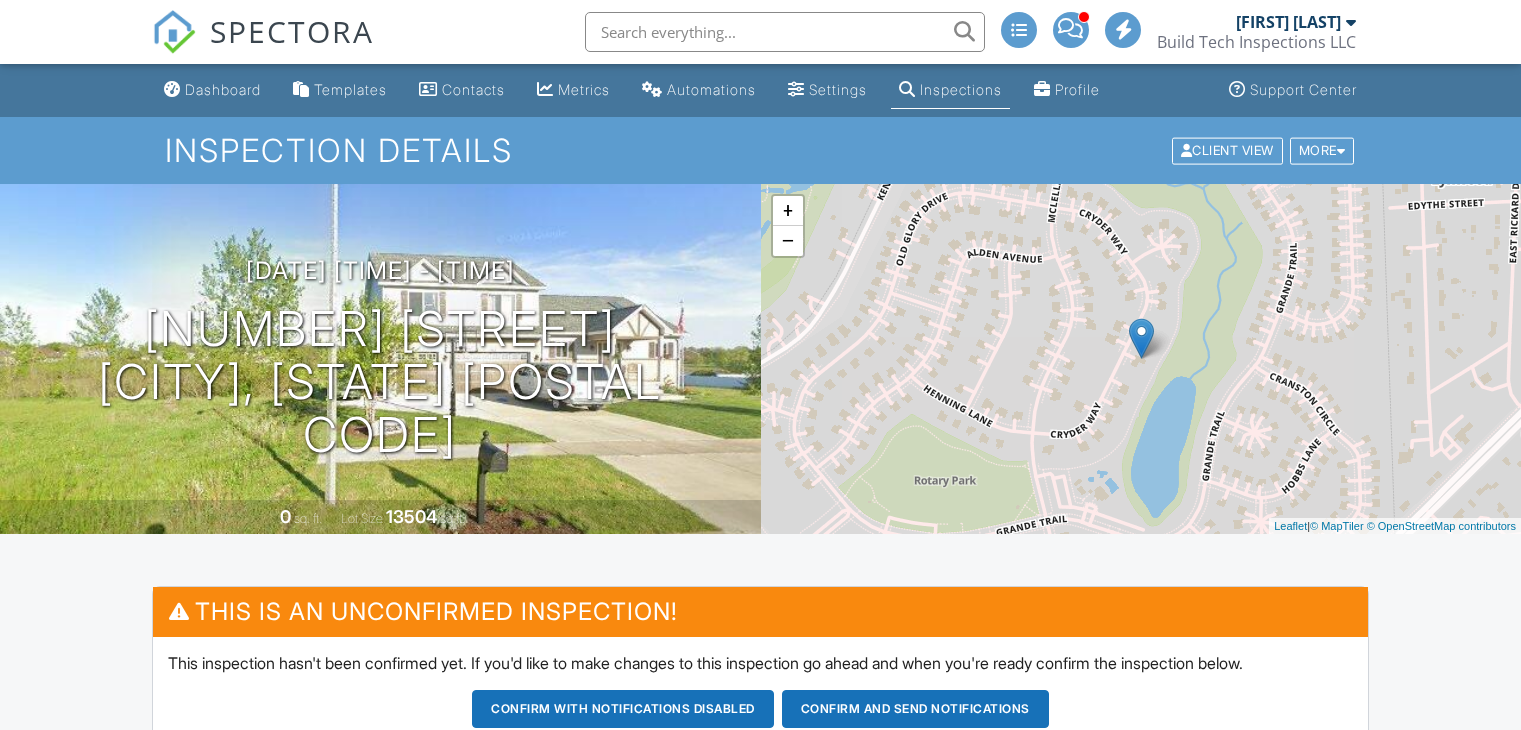 scroll, scrollTop: 0, scrollLeft: 0, axis: both 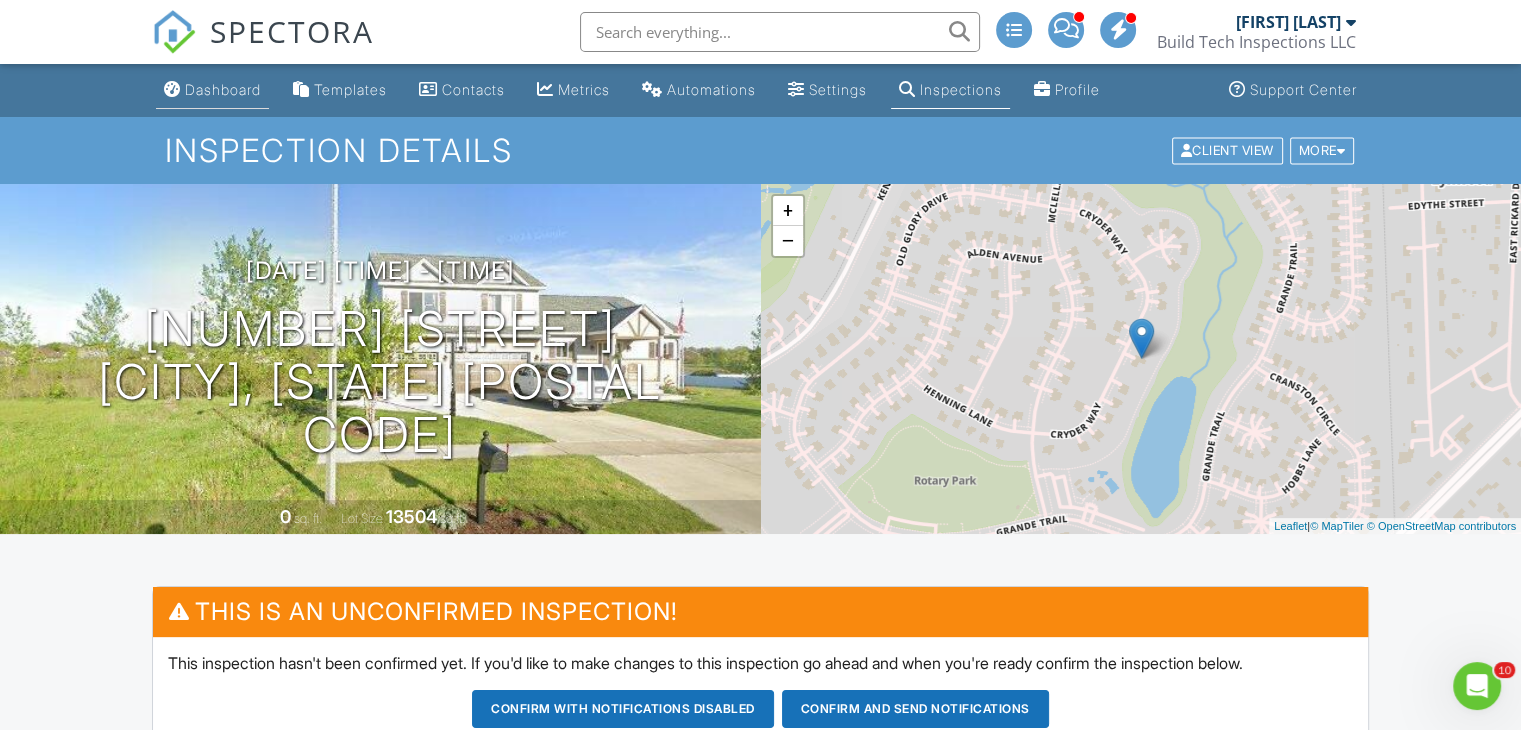 click on "Dashboard" at bounding box center [212, 90] 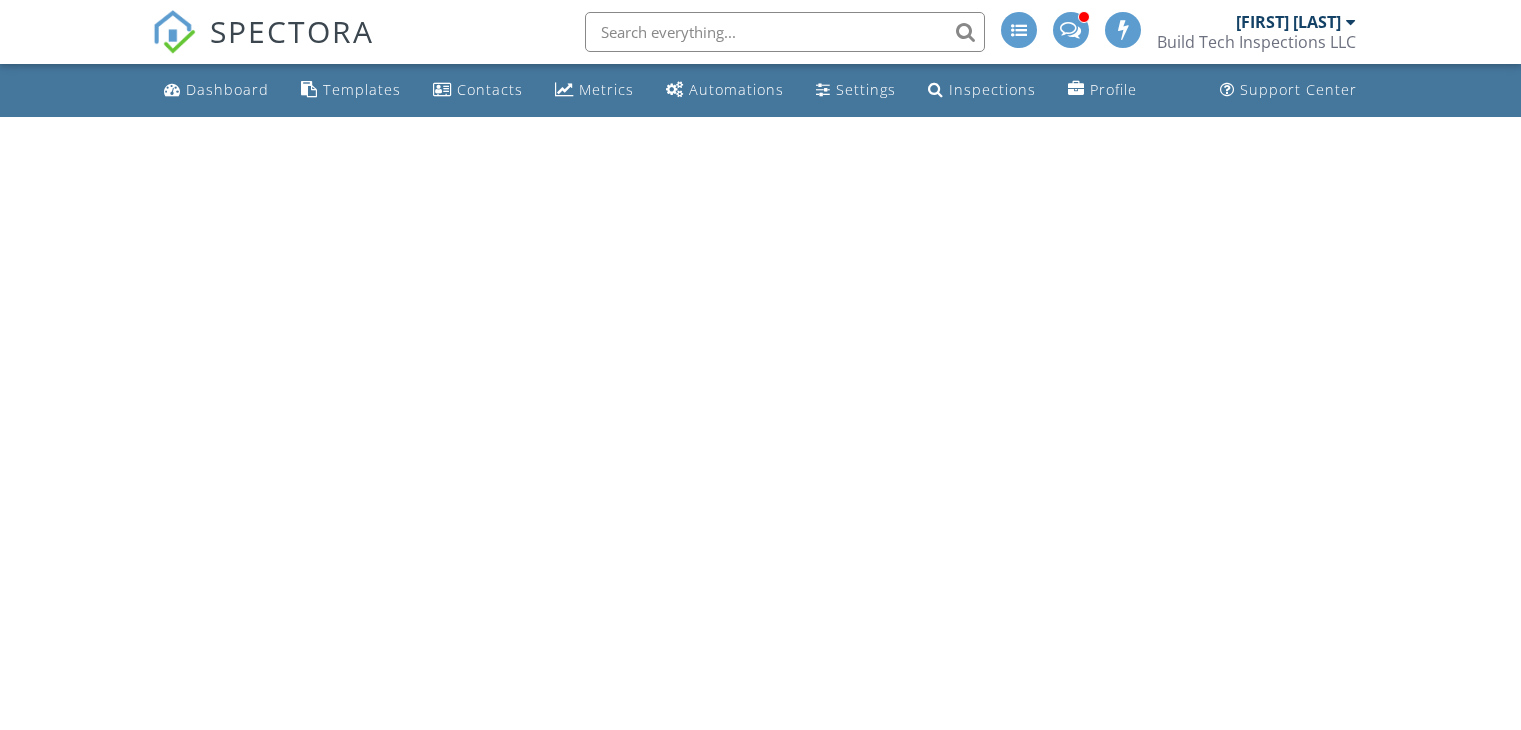 scroll, scrollTop: 0, scrollLeft: 0, axis: both 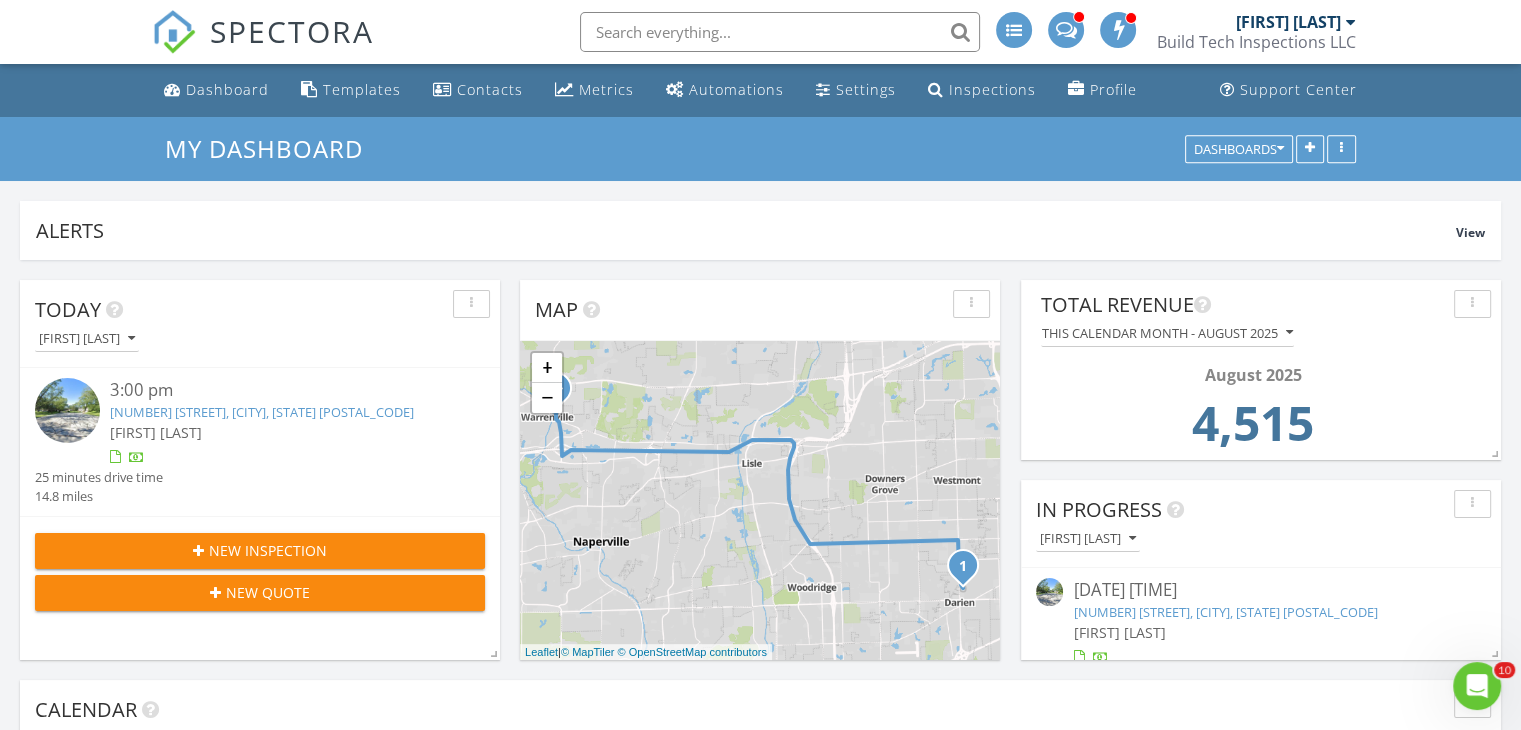 click on "[NUMBER] [STREET], [CITY], [STATE] [POSTAL_CODE]" at bounding box center [262, 412] 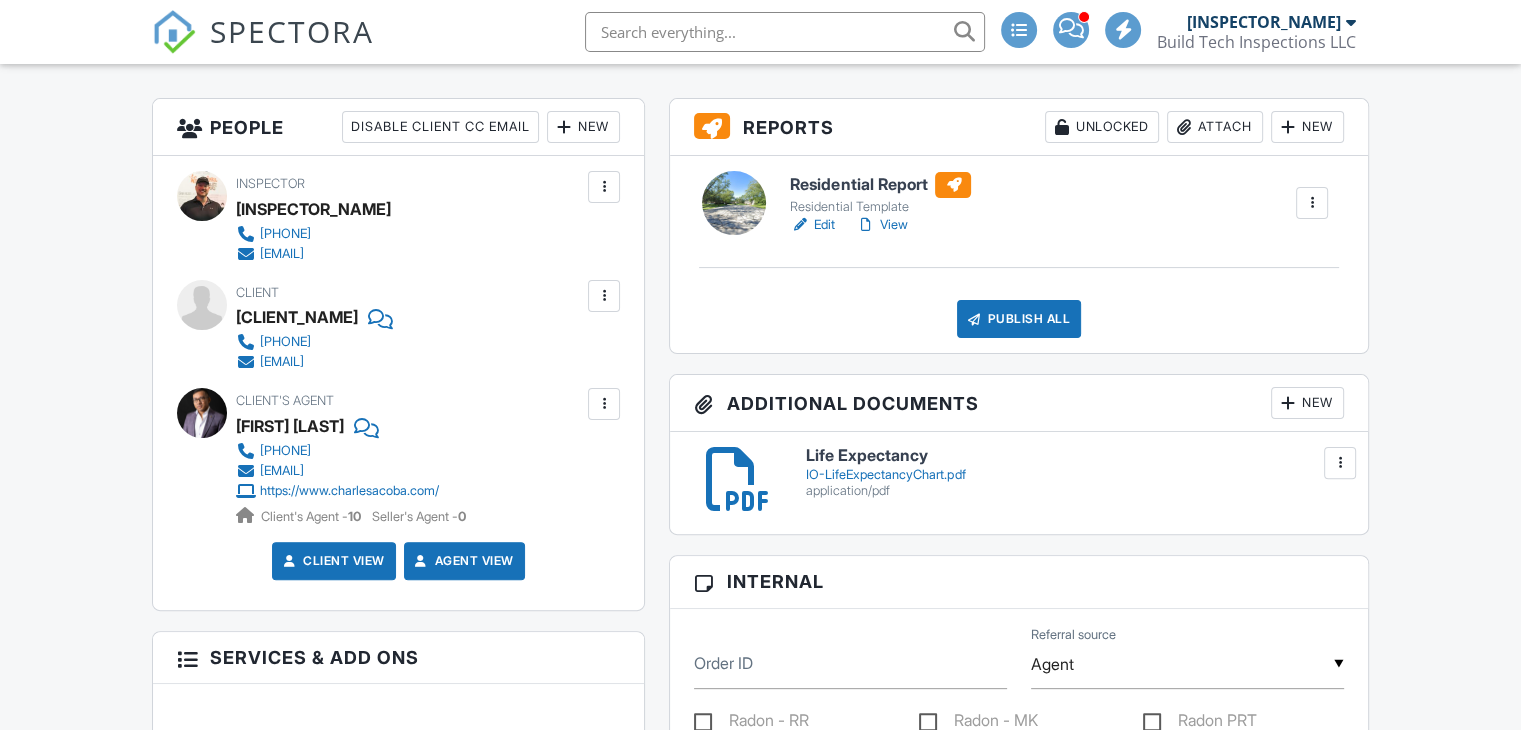 scroll, scrollTop: 496, scrollLeft: 0, axis: vertical 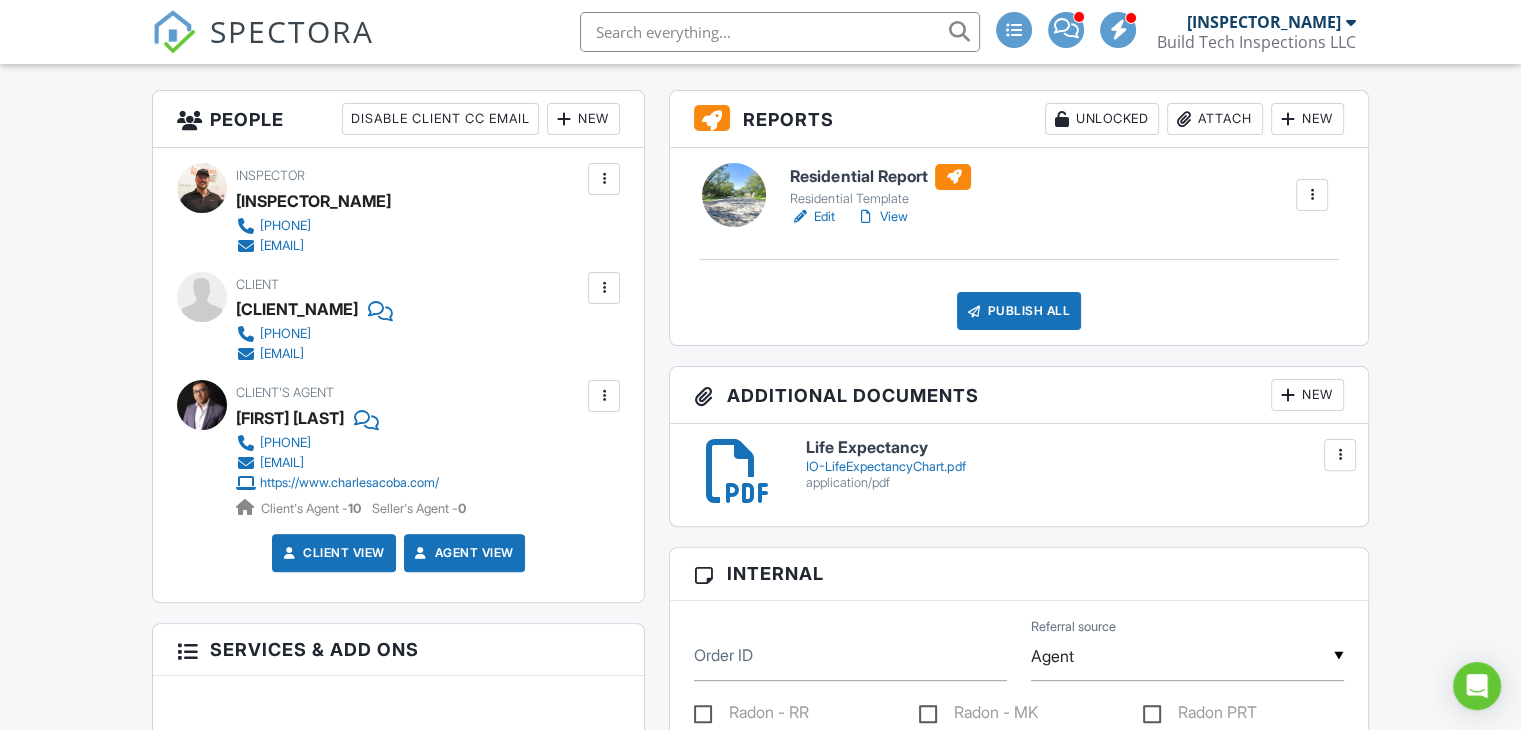 click on "View" at bounding box center [881, 217] 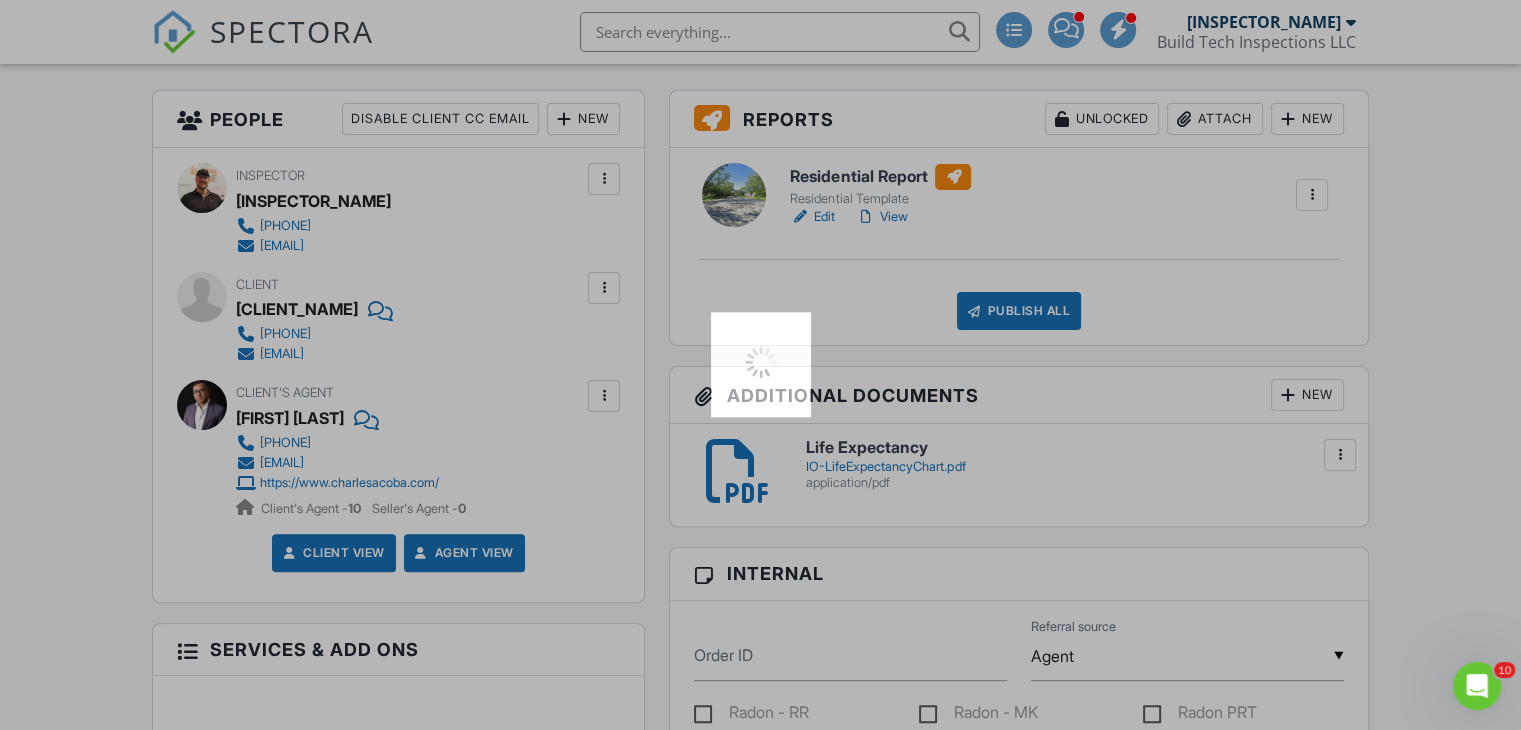 scroll, scrollTop: 0, scrollLeft: 0, axis: both 